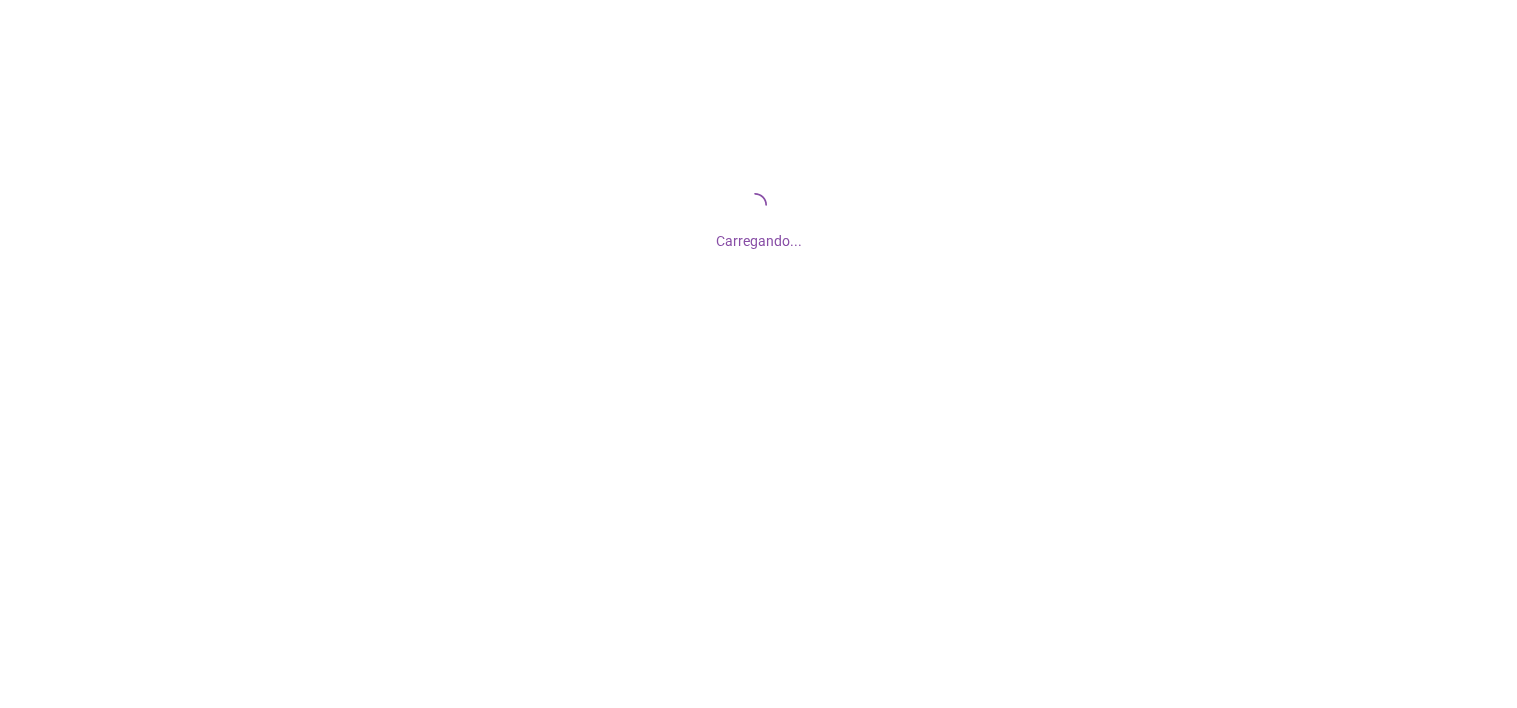 scroll, scrollTop: 0, scrollLeft: 0, axis: both 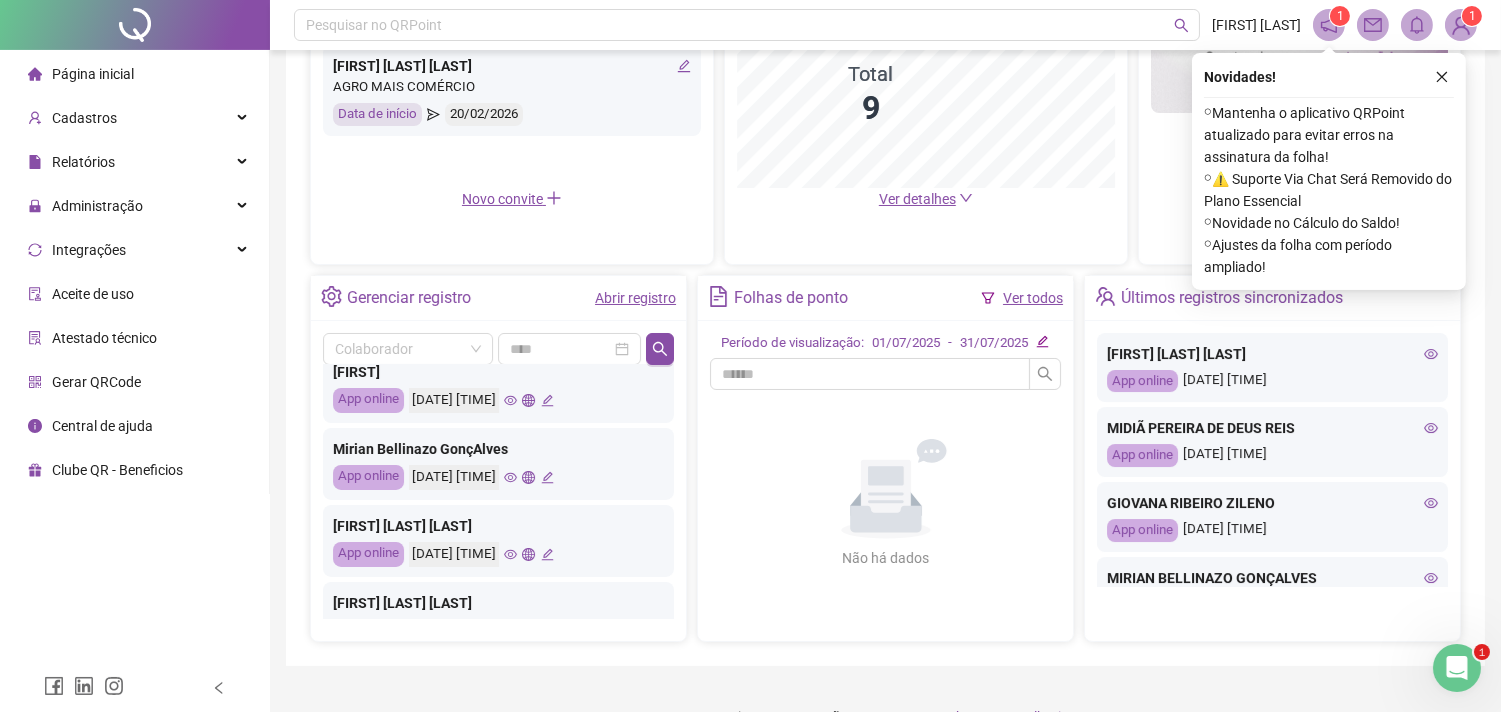 click on "Ver todos" at bounding box center [1033, 298] 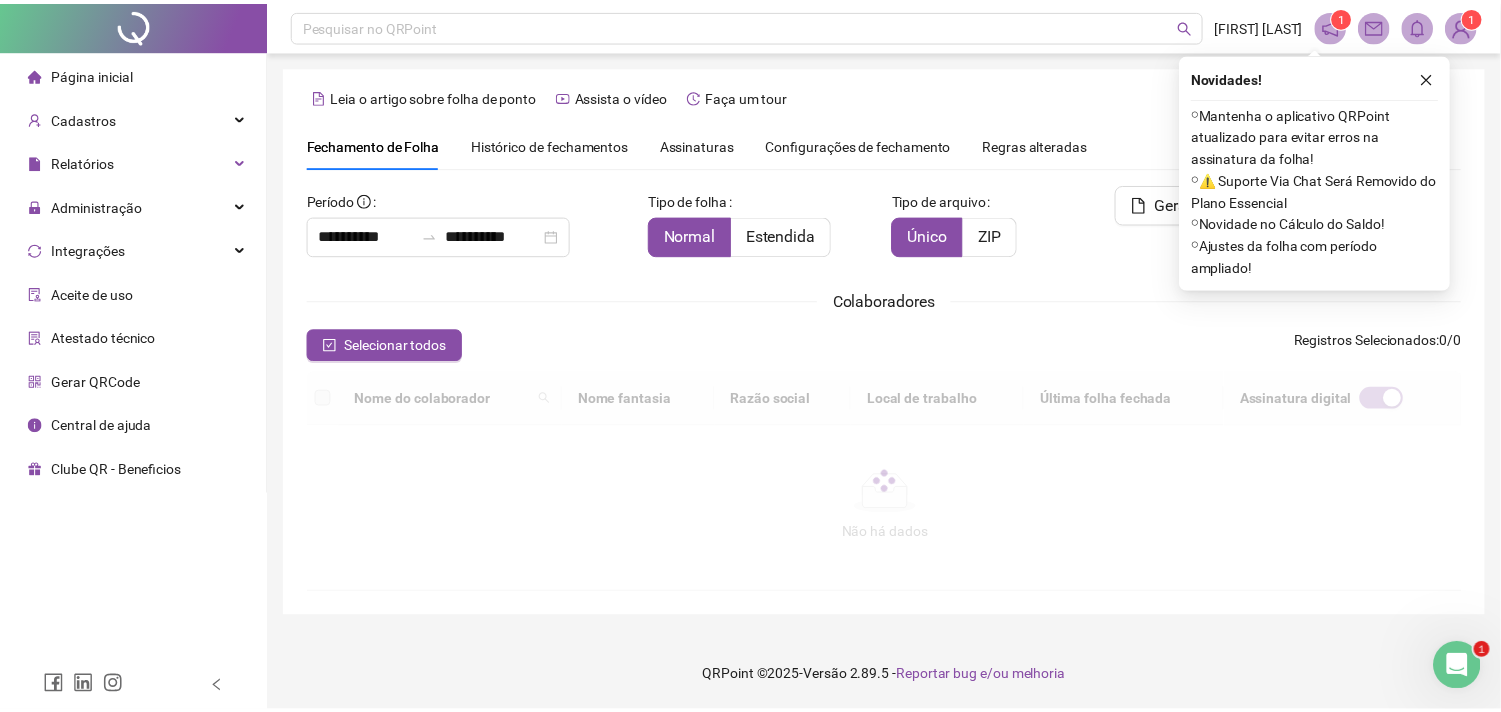 scroll, scrollTop: 53, scrollLeft: 0, axis: vertical 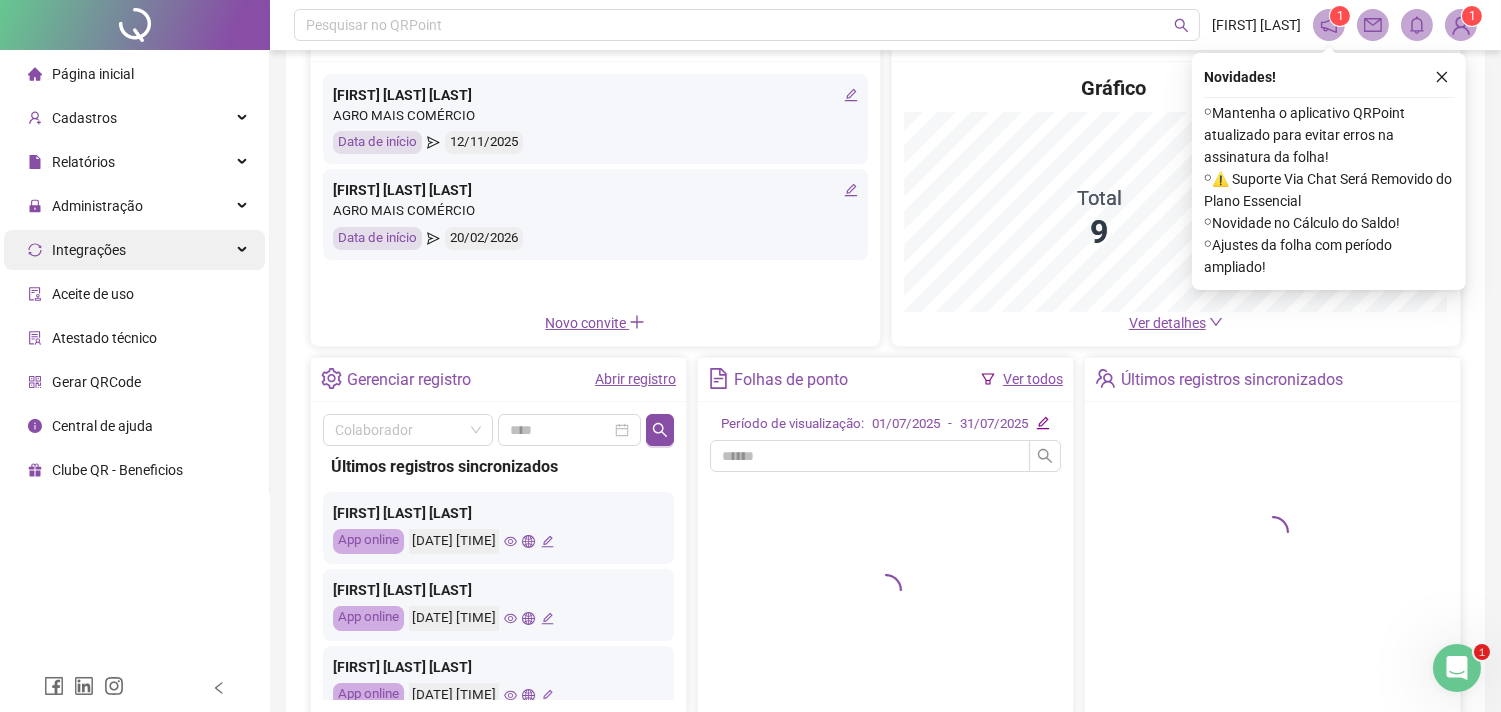 click on "Administração" at bounding box center (134, 206) 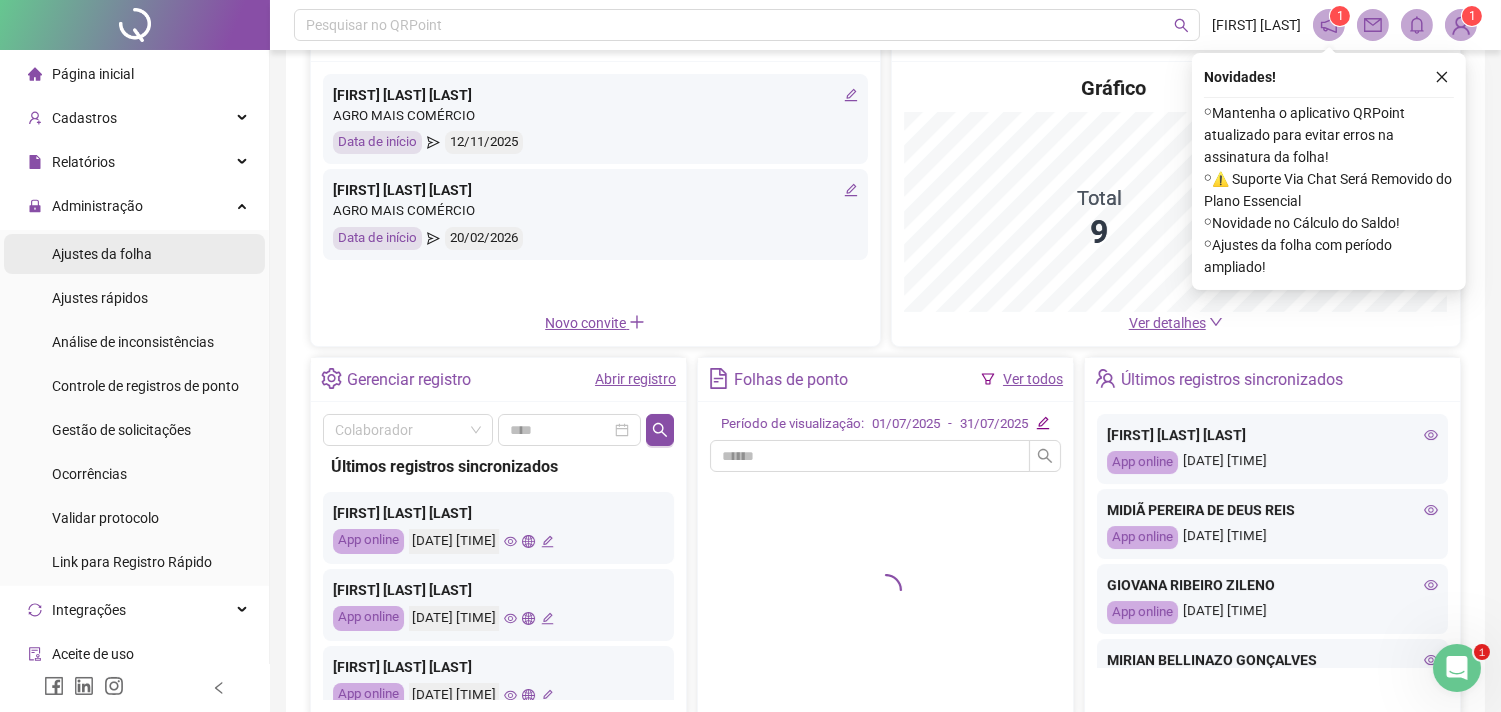 click on "Ajustes da folha" at bounding box center (134, 254) 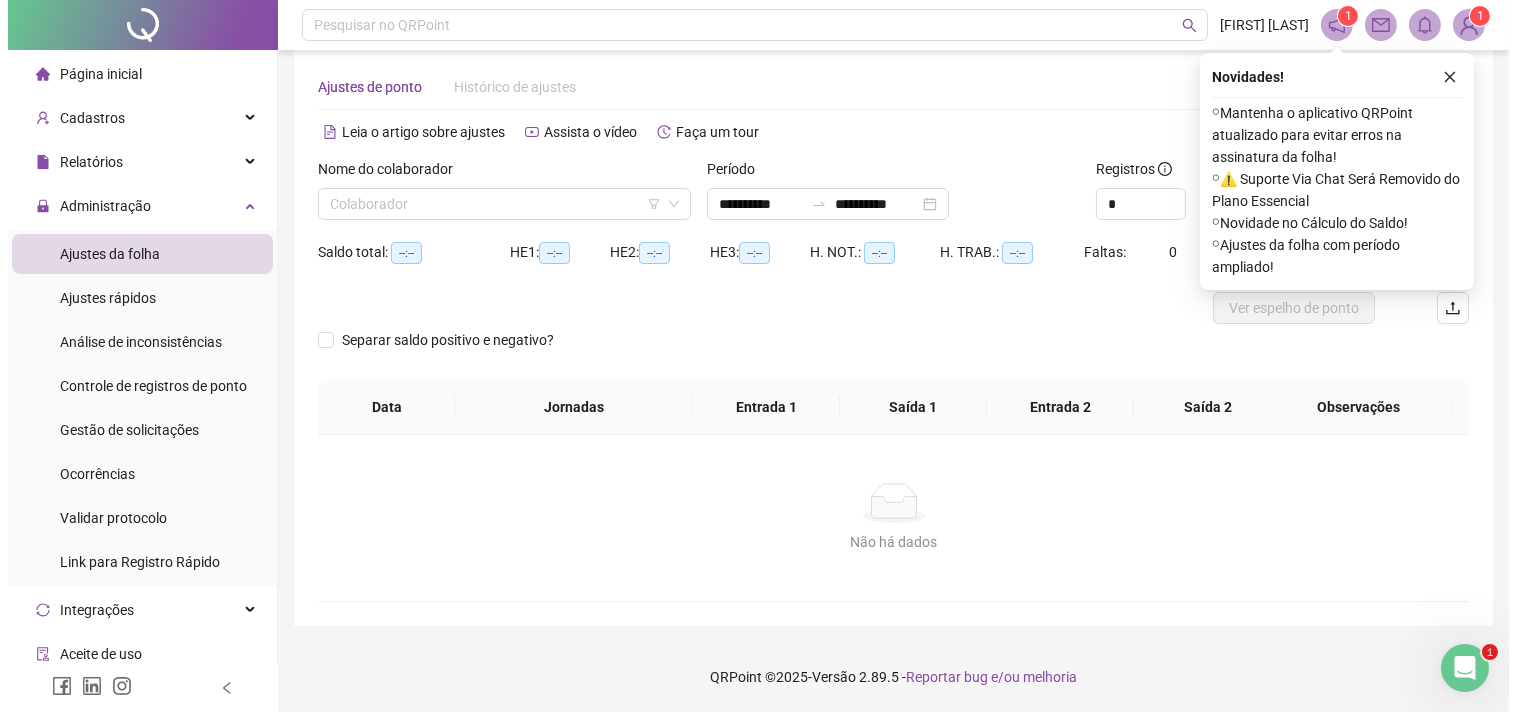 scroll, scrollTop: 25, scrollLeft: 0, axis: vertical 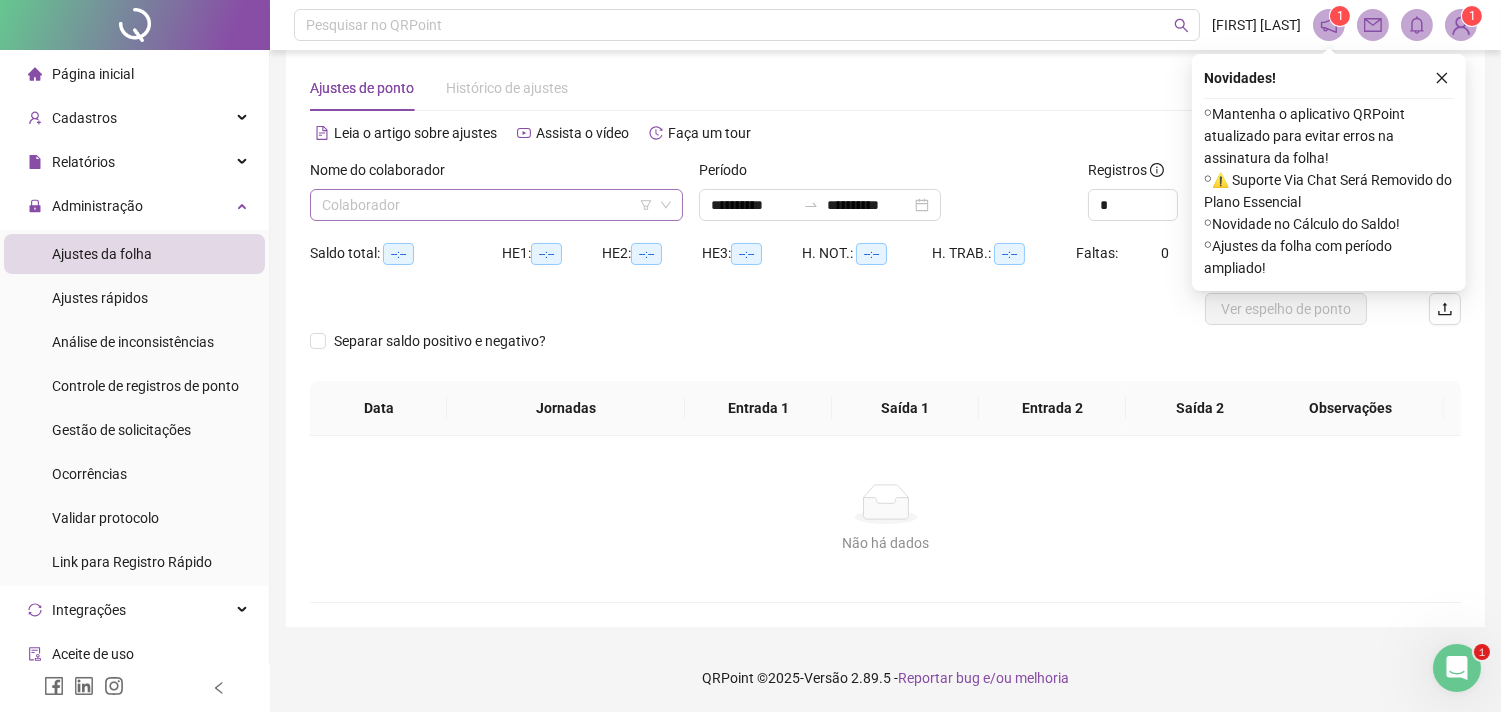 click at bounding box center [487, 205] 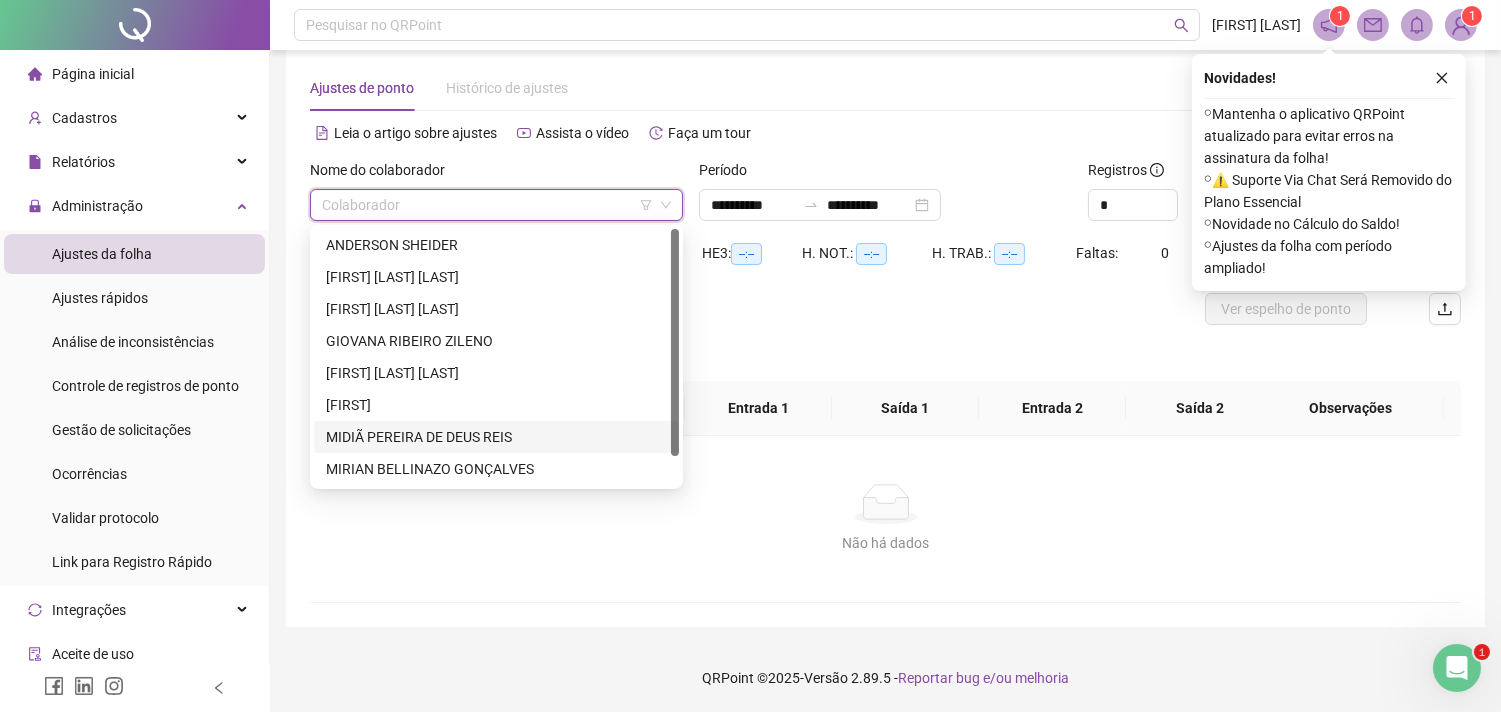 click on "MIDIÃ PEREIRA DE DEUS REIS" at bounding box center [496, 437] 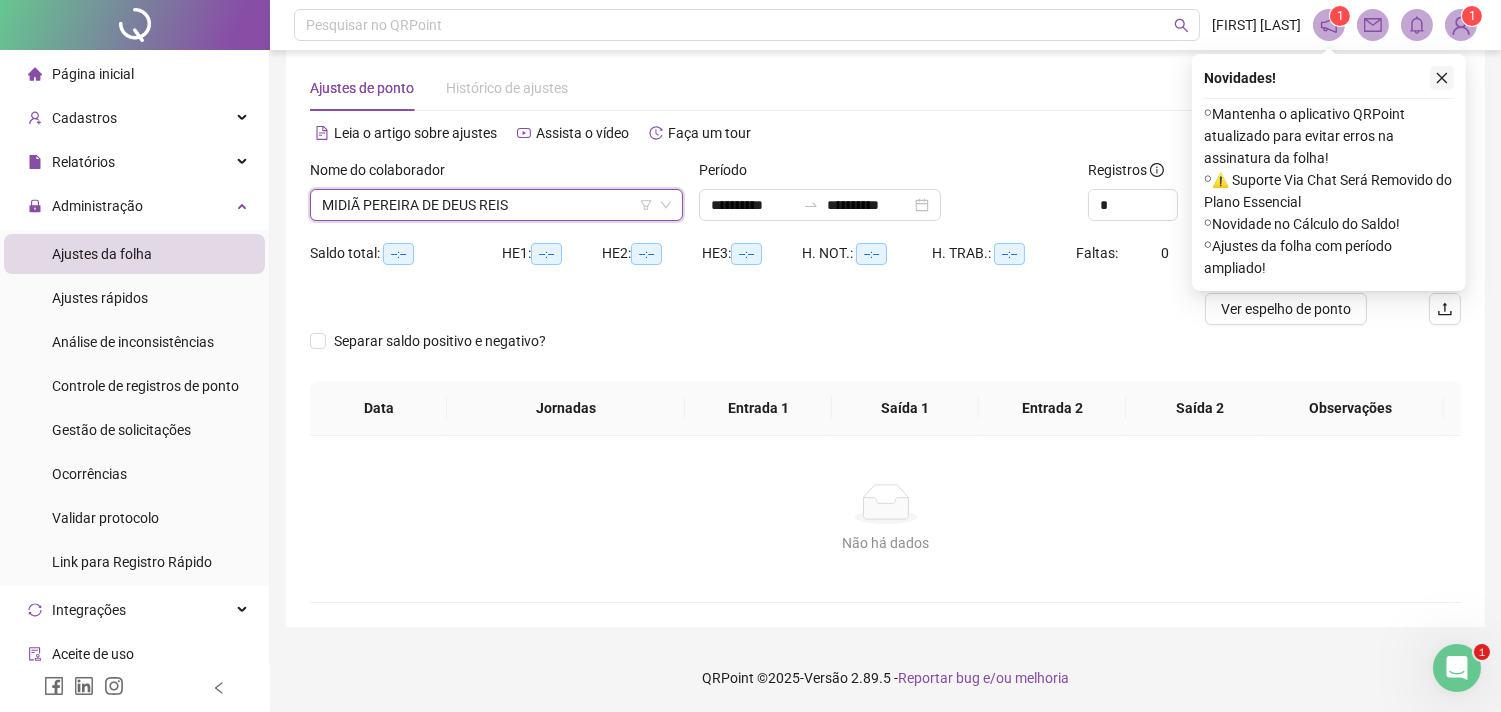 click 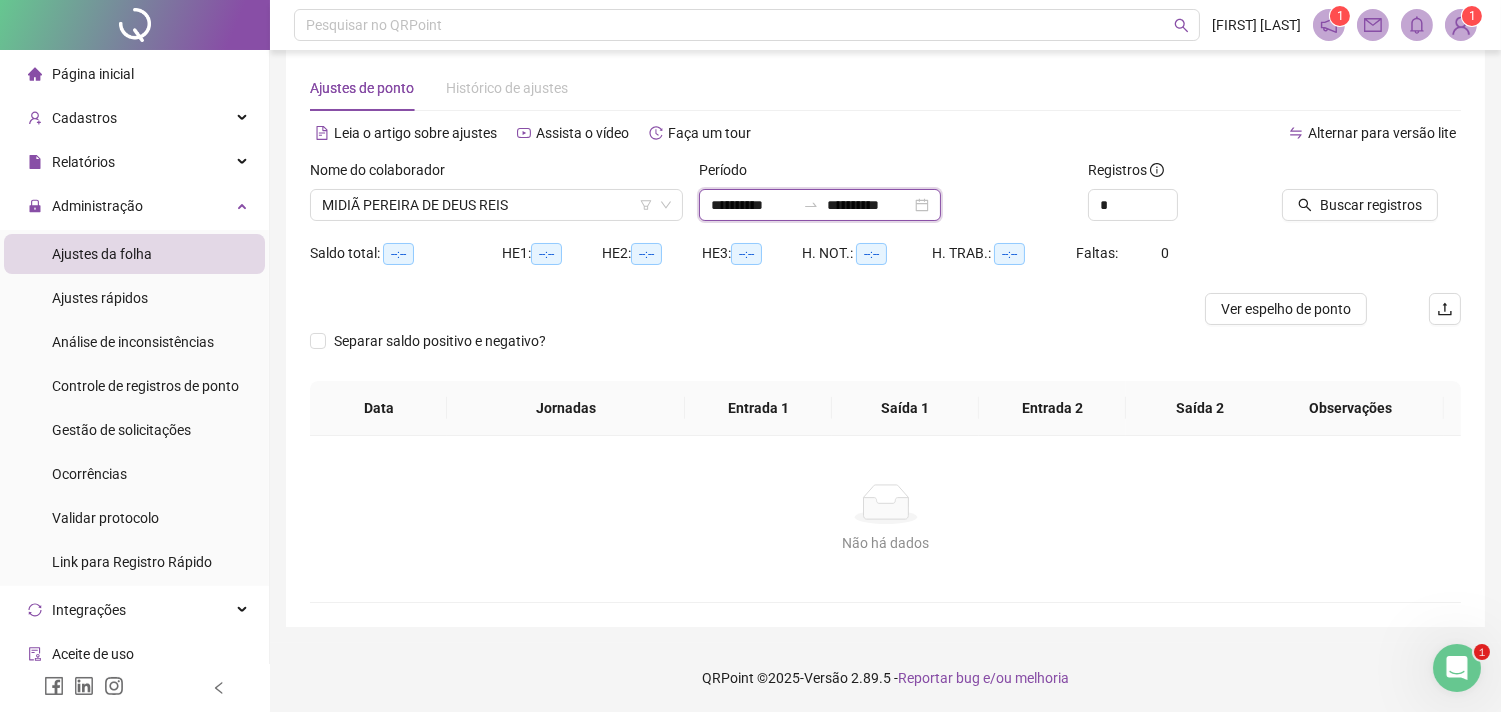 click on "**********" at bounding box center (753, 205) 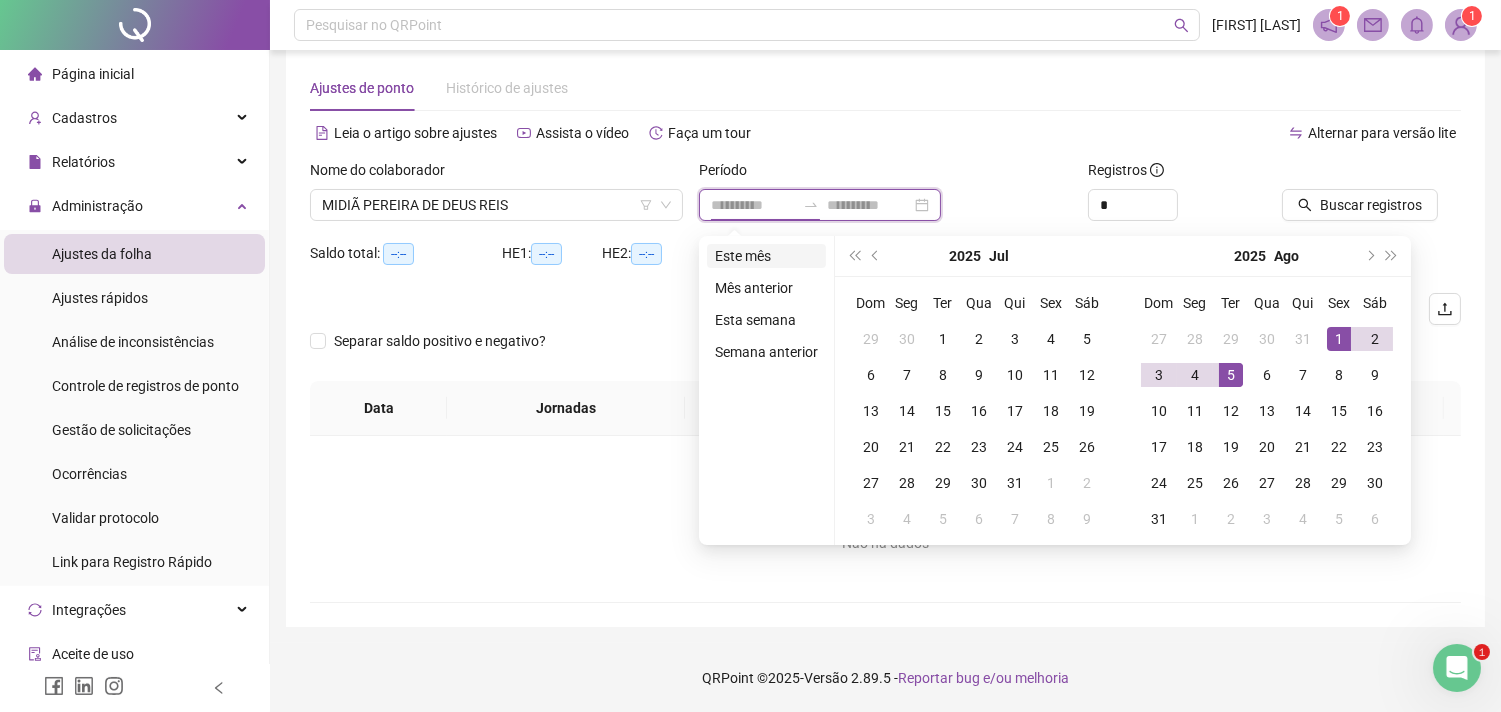 type on "**********" 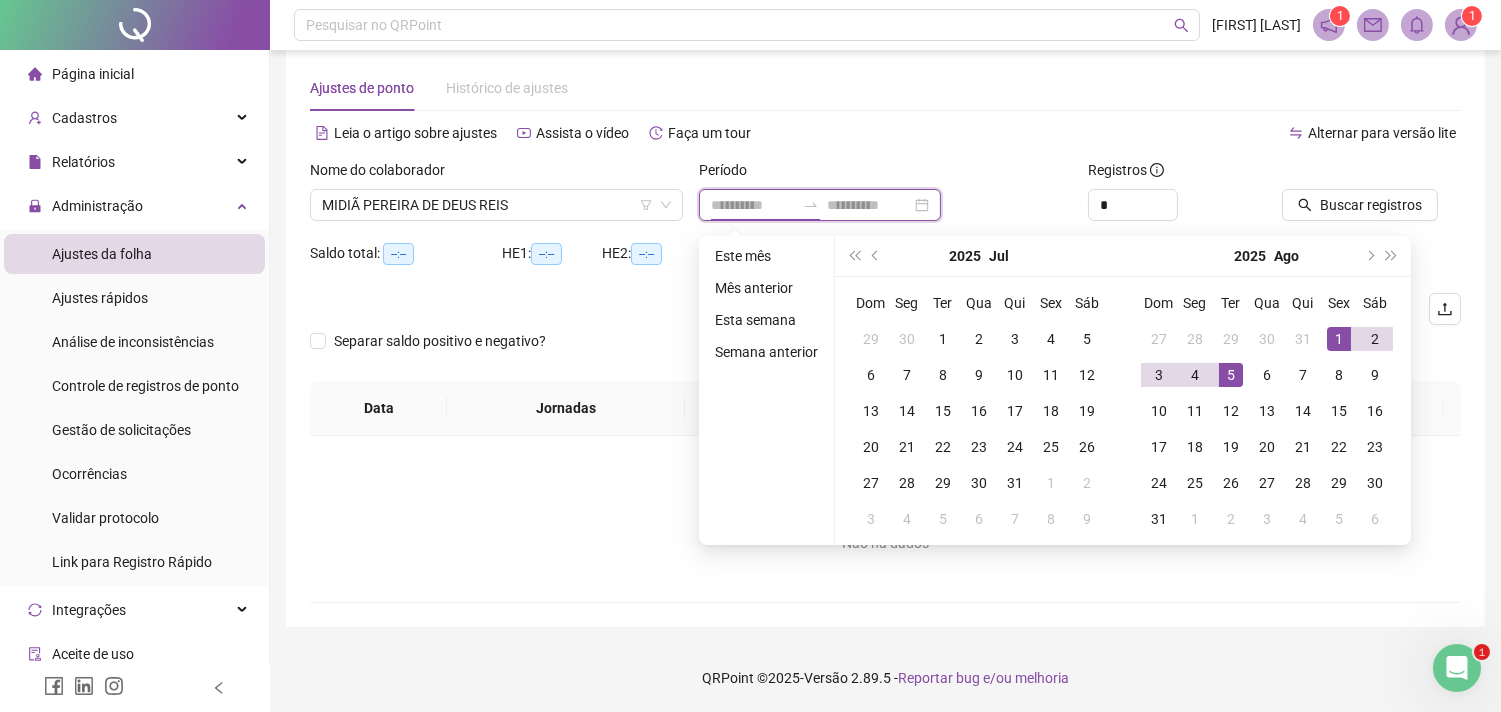 type on "**********" 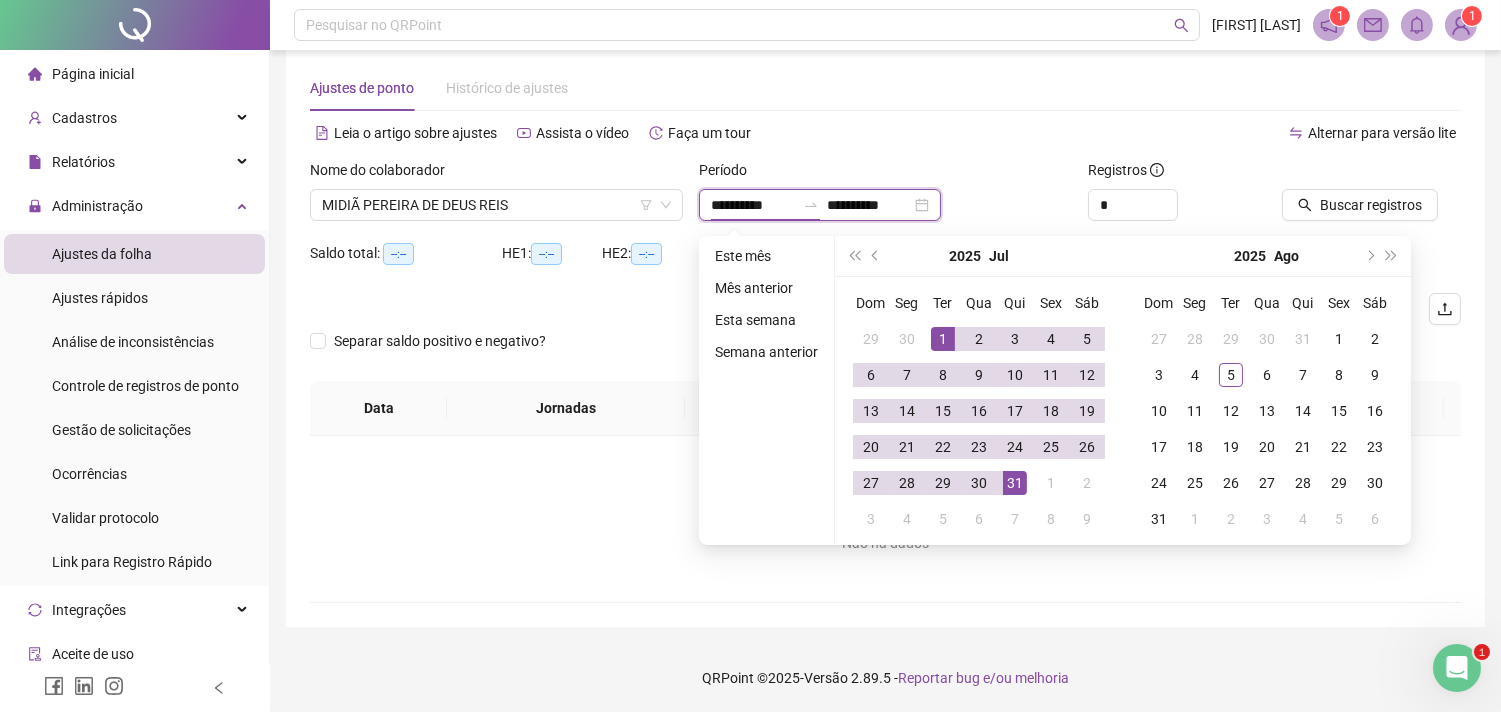 type on "**********" 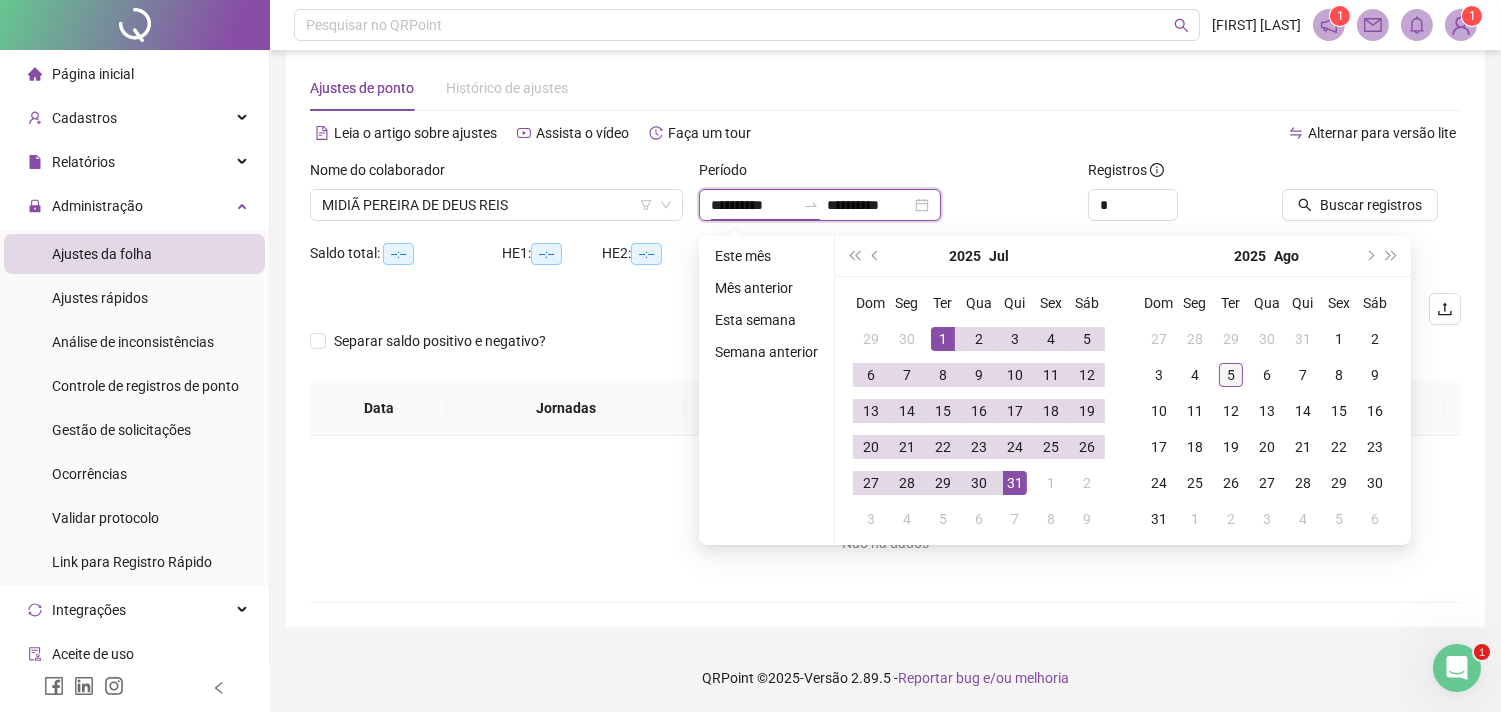 type on "**********" 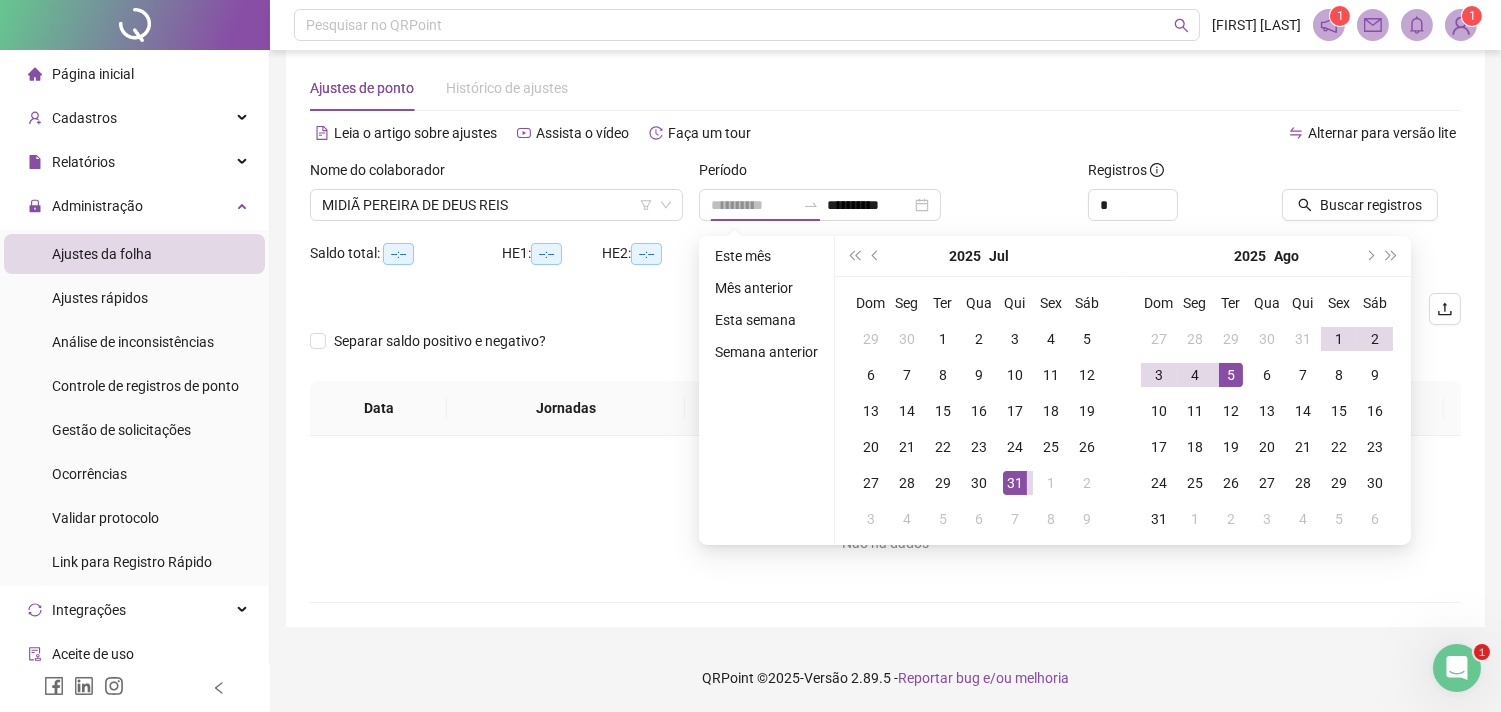 click on "5" at bounding box center [1231, 375] 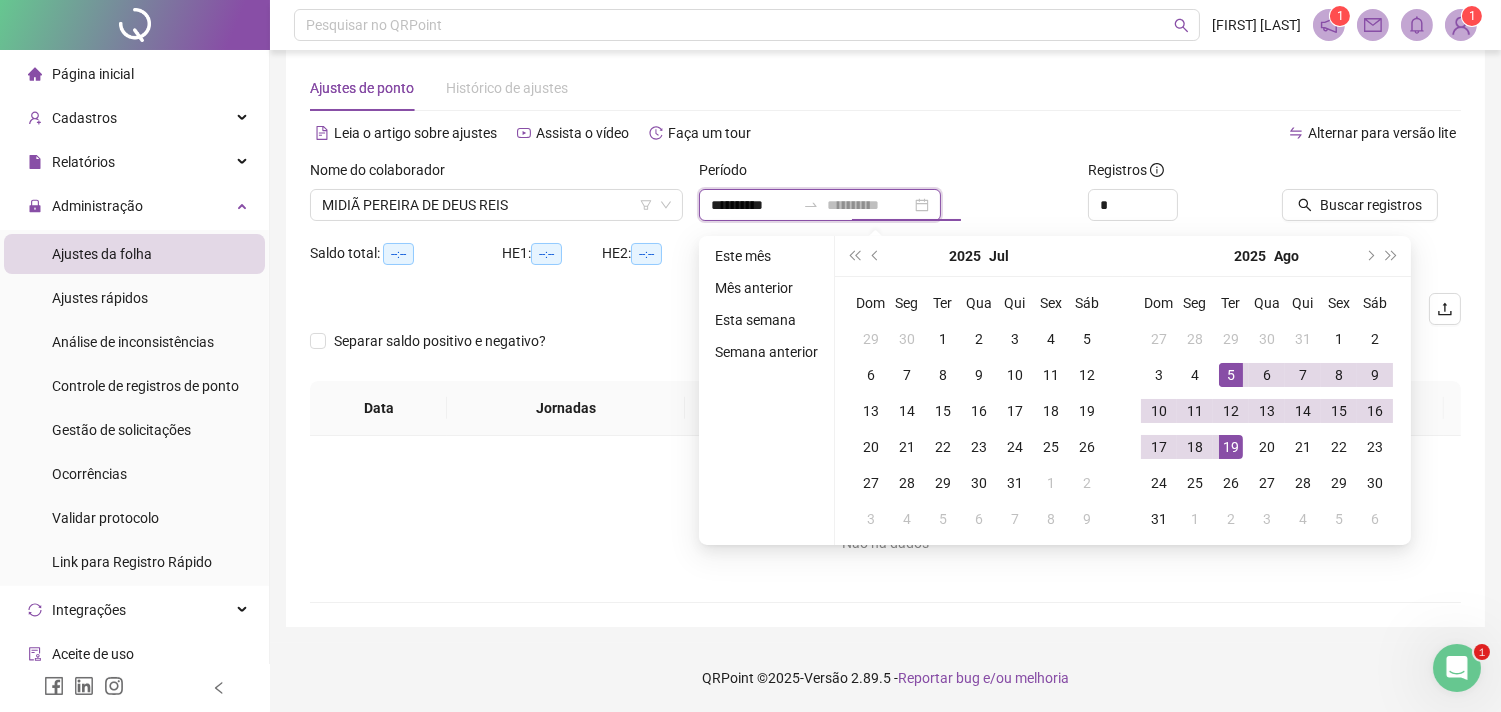 type on "**********" 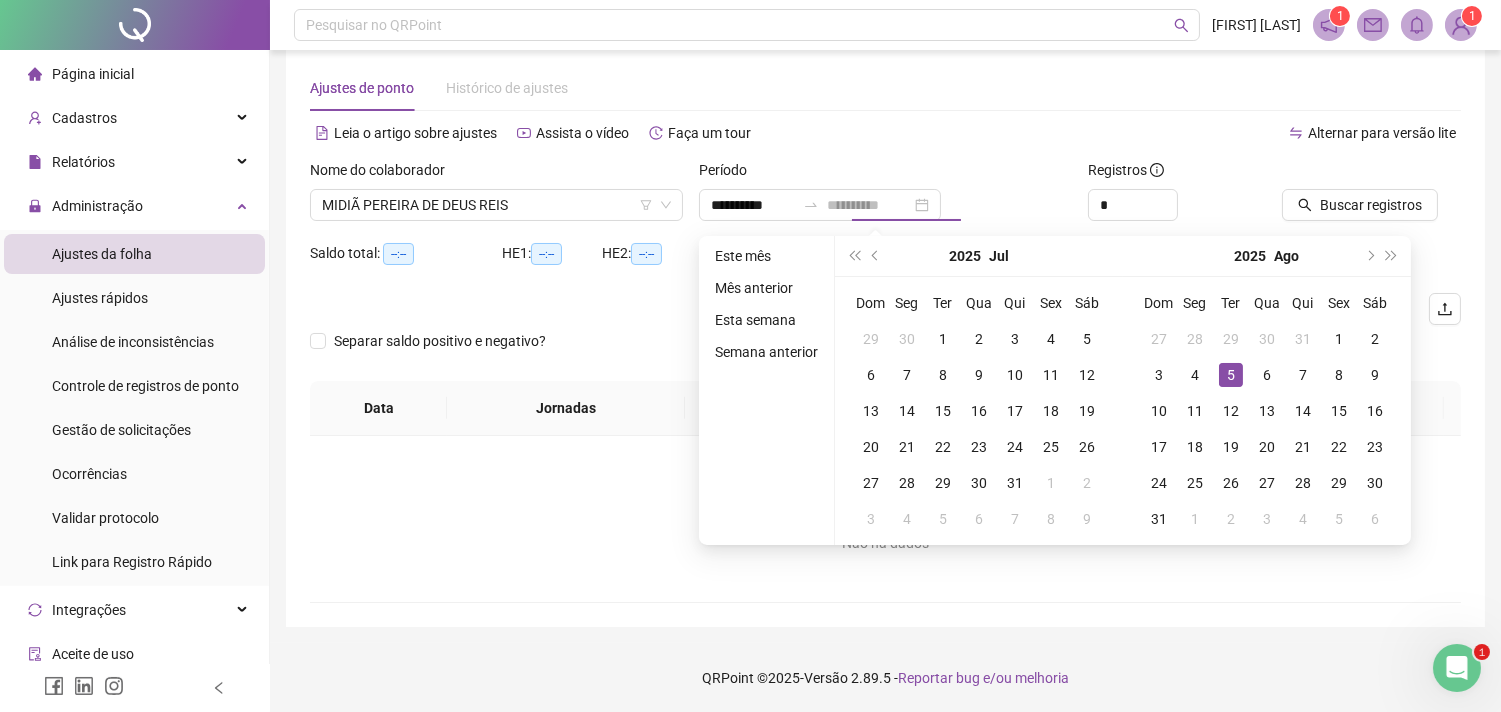 click on "5" at bounding box center [1231, 375] 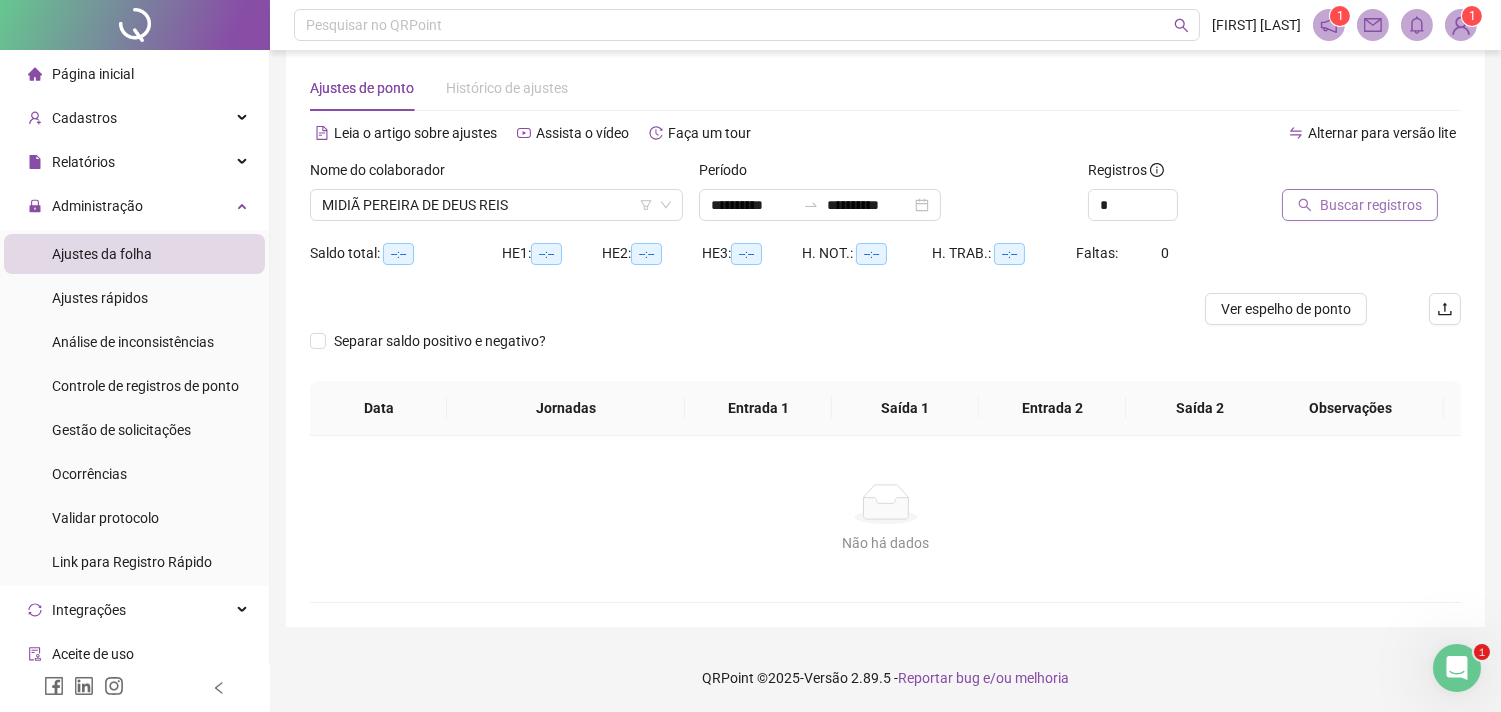 click on "Buscar registros" at bounding box center [1371, 205] 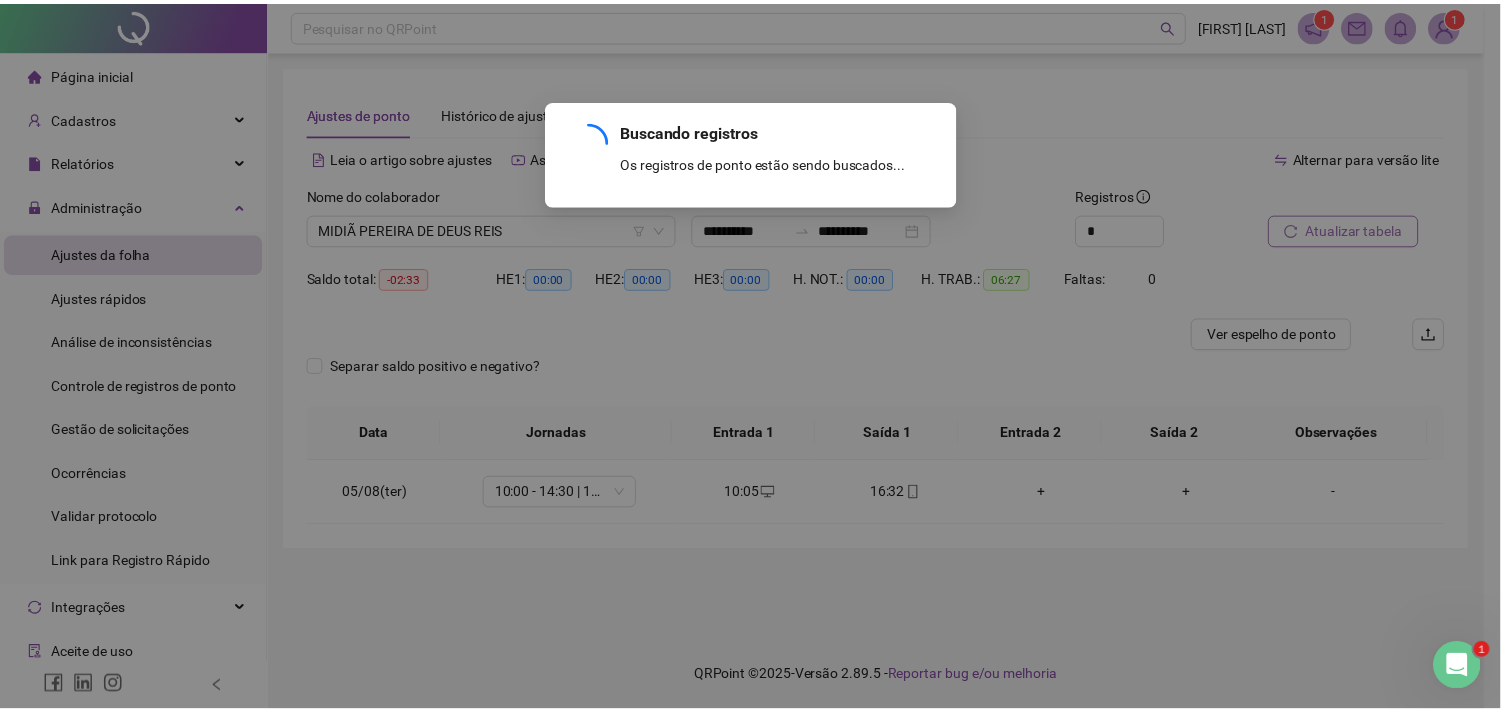 scroll, scrollTop: 0, scrollLeft: 0, axis: both 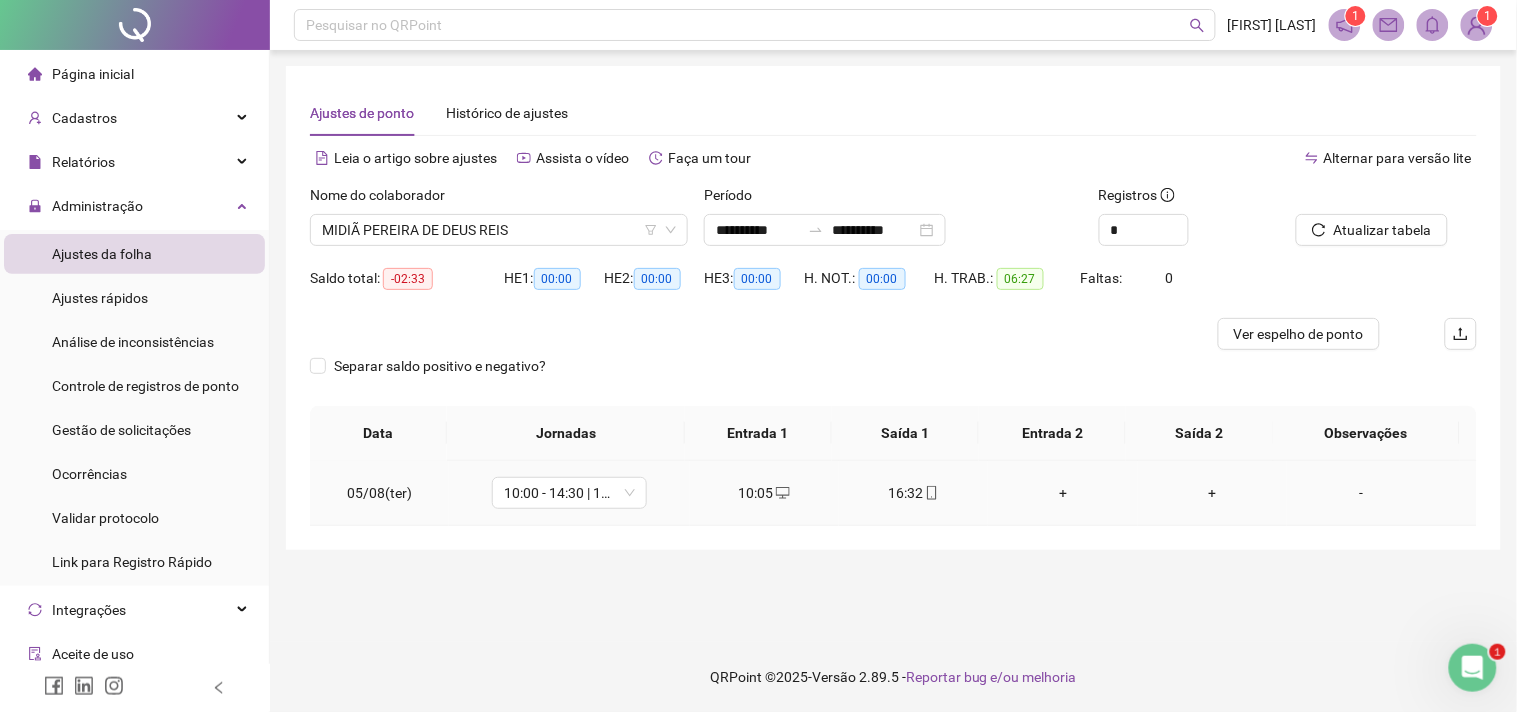click on "16:32" at bounding box center [913, 493] 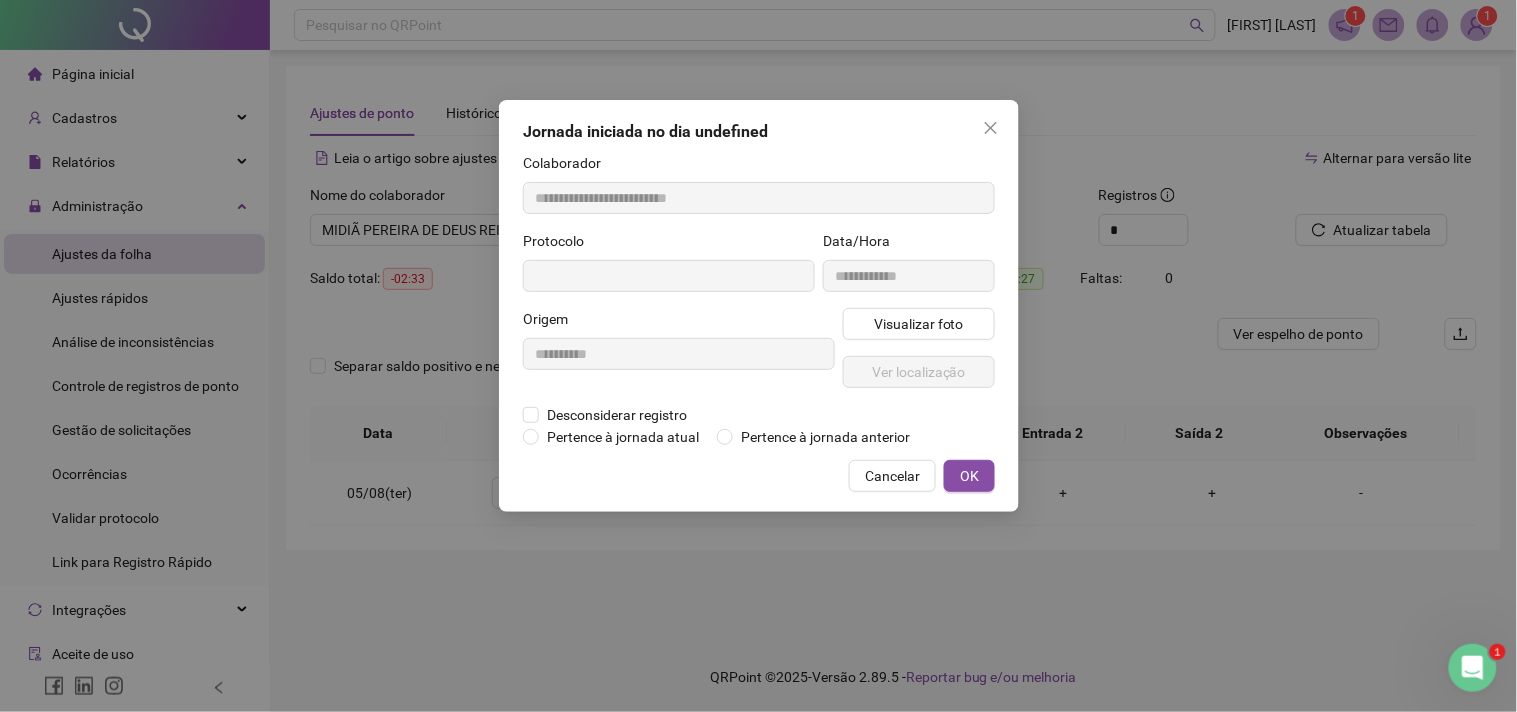 type on "**********" 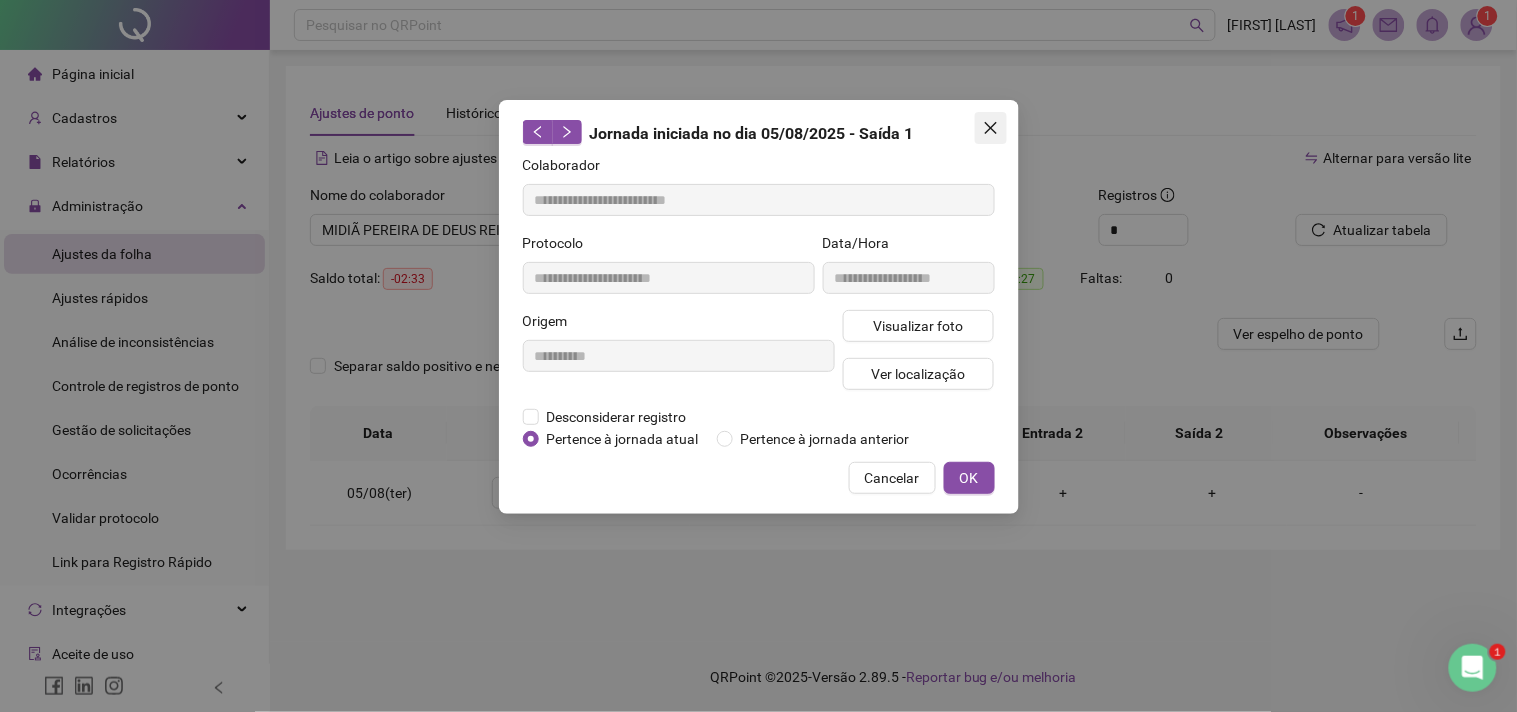 click 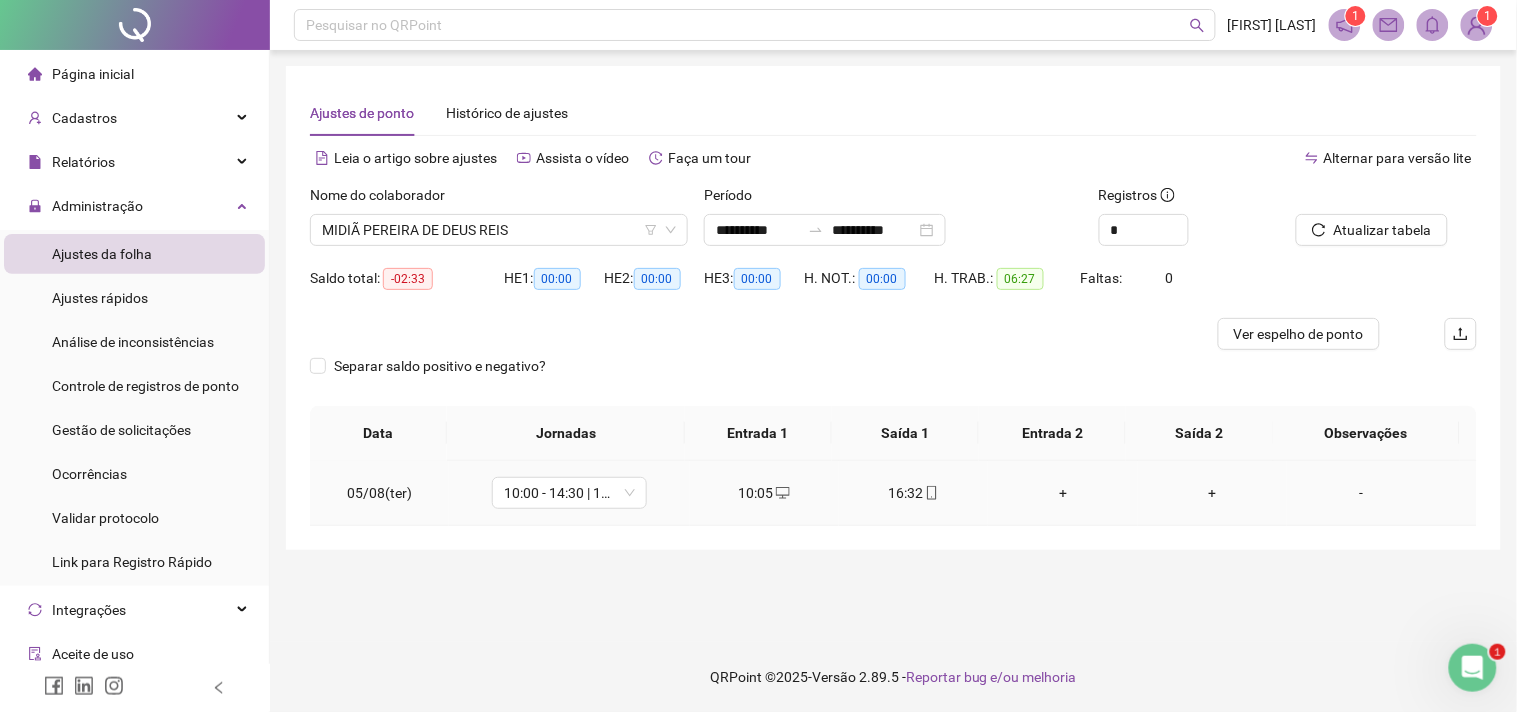click on "+" at bounding box center (1062, 493) 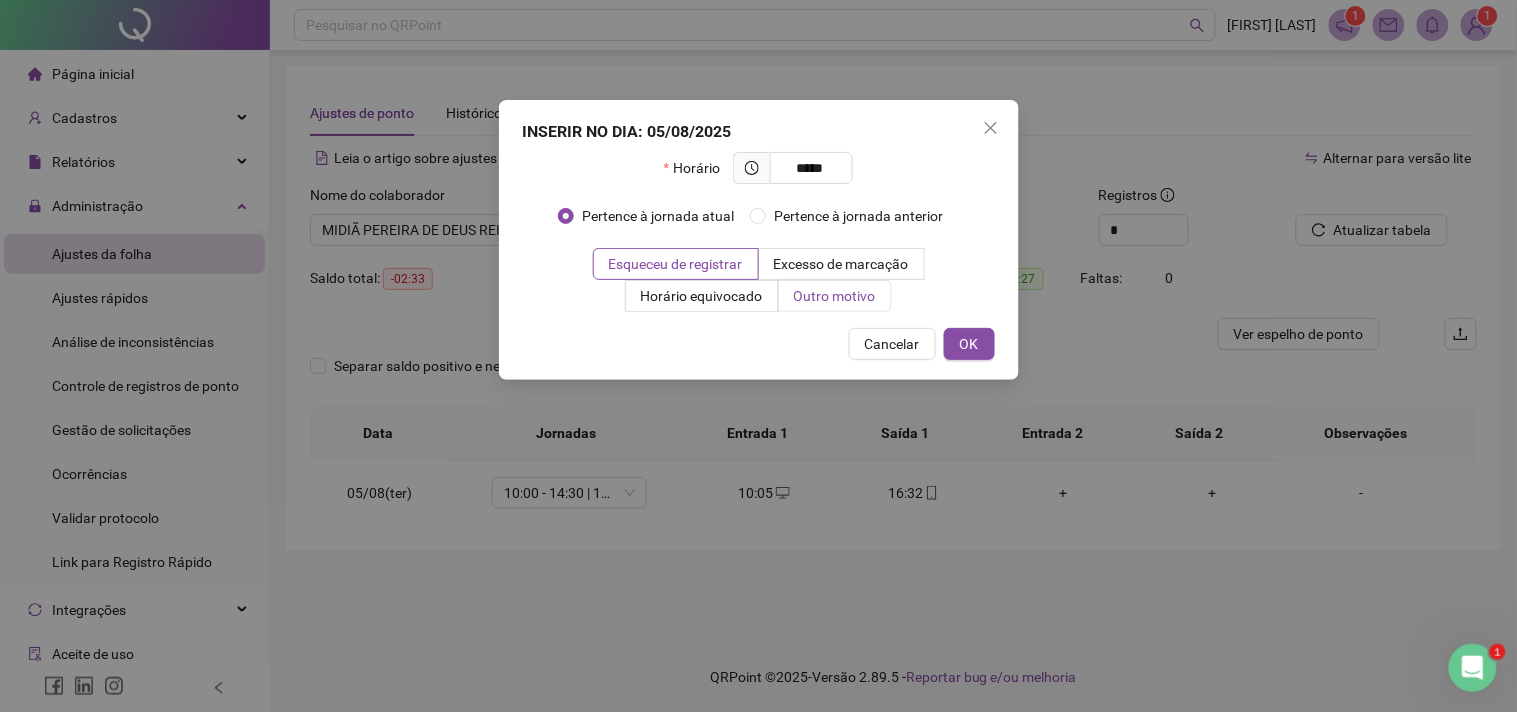 type on "*****" 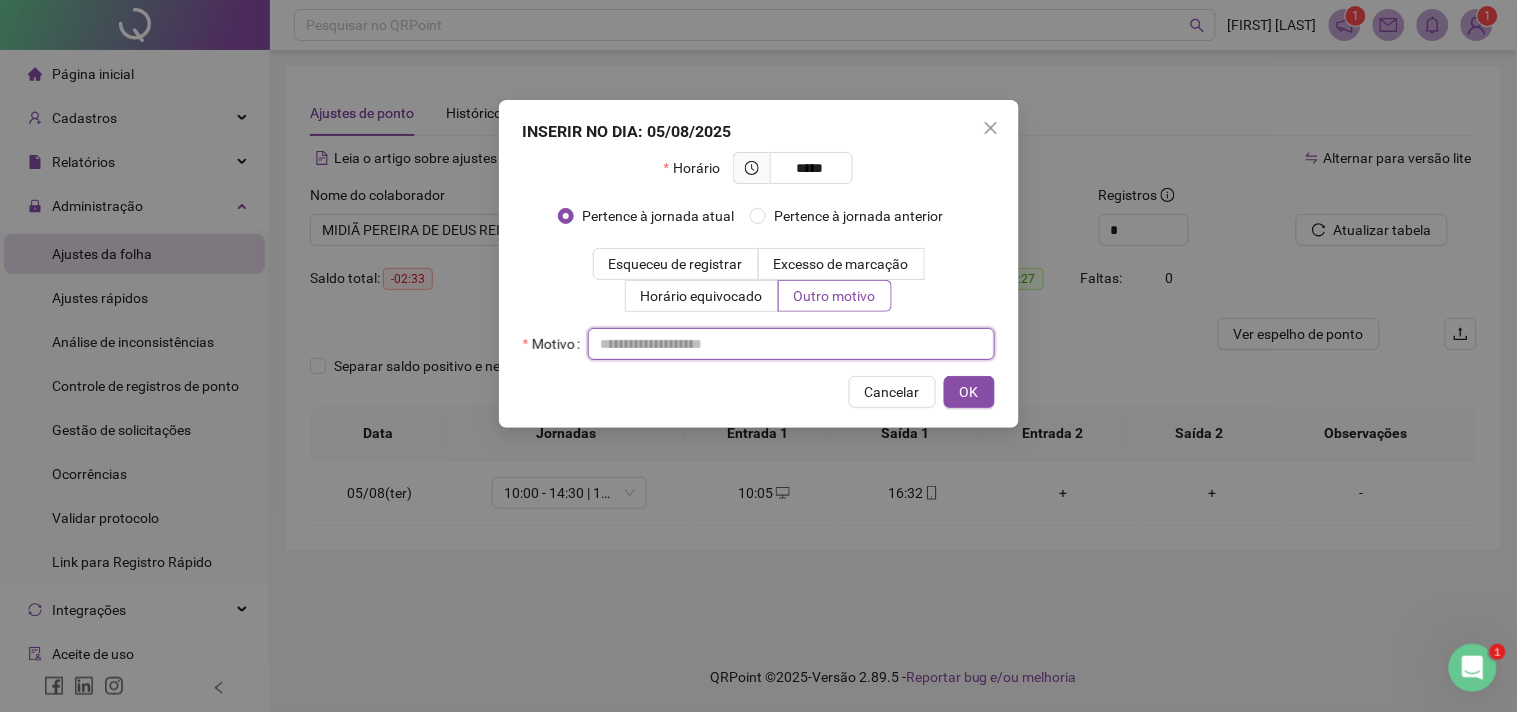 click at bounding box center (791, 344) 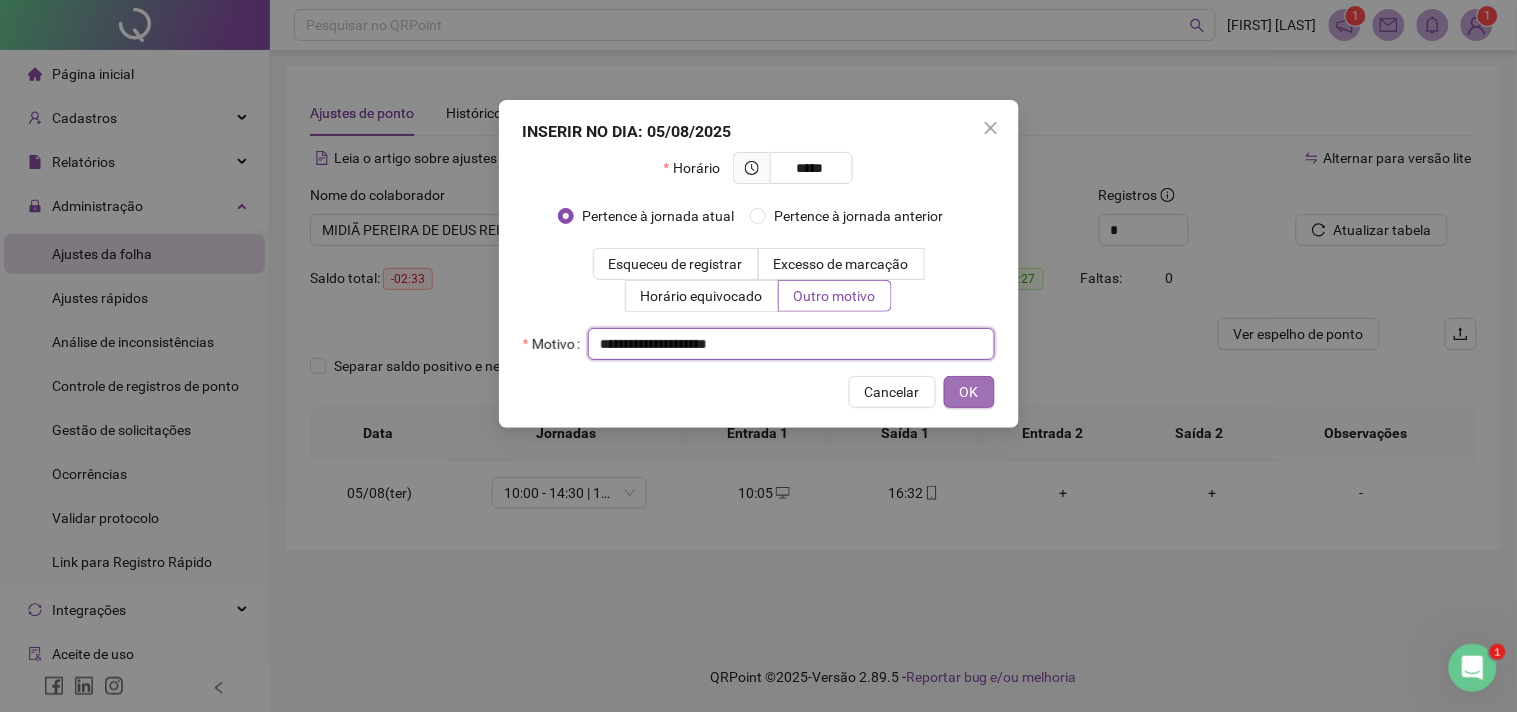 type on "**********" 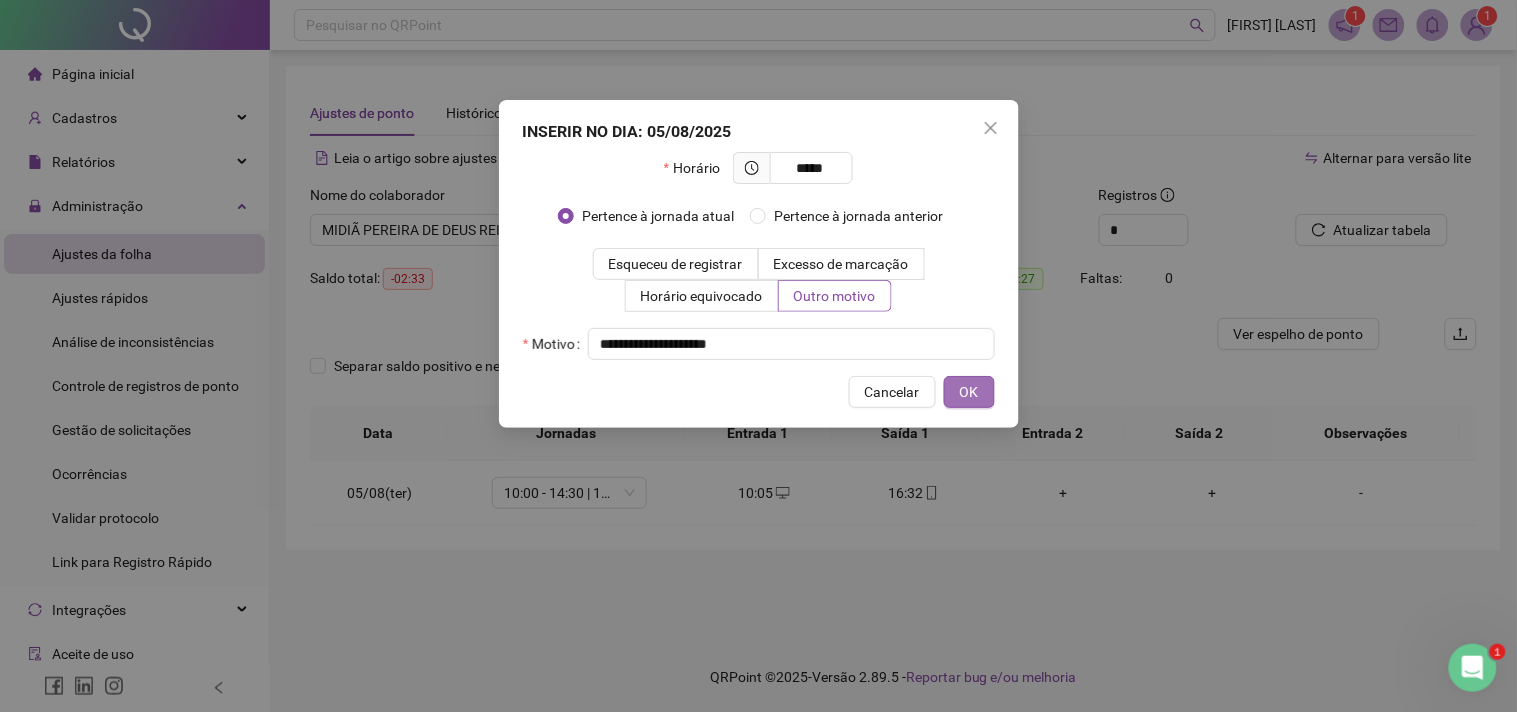 click on "OK" at bounding box center (969, 392) 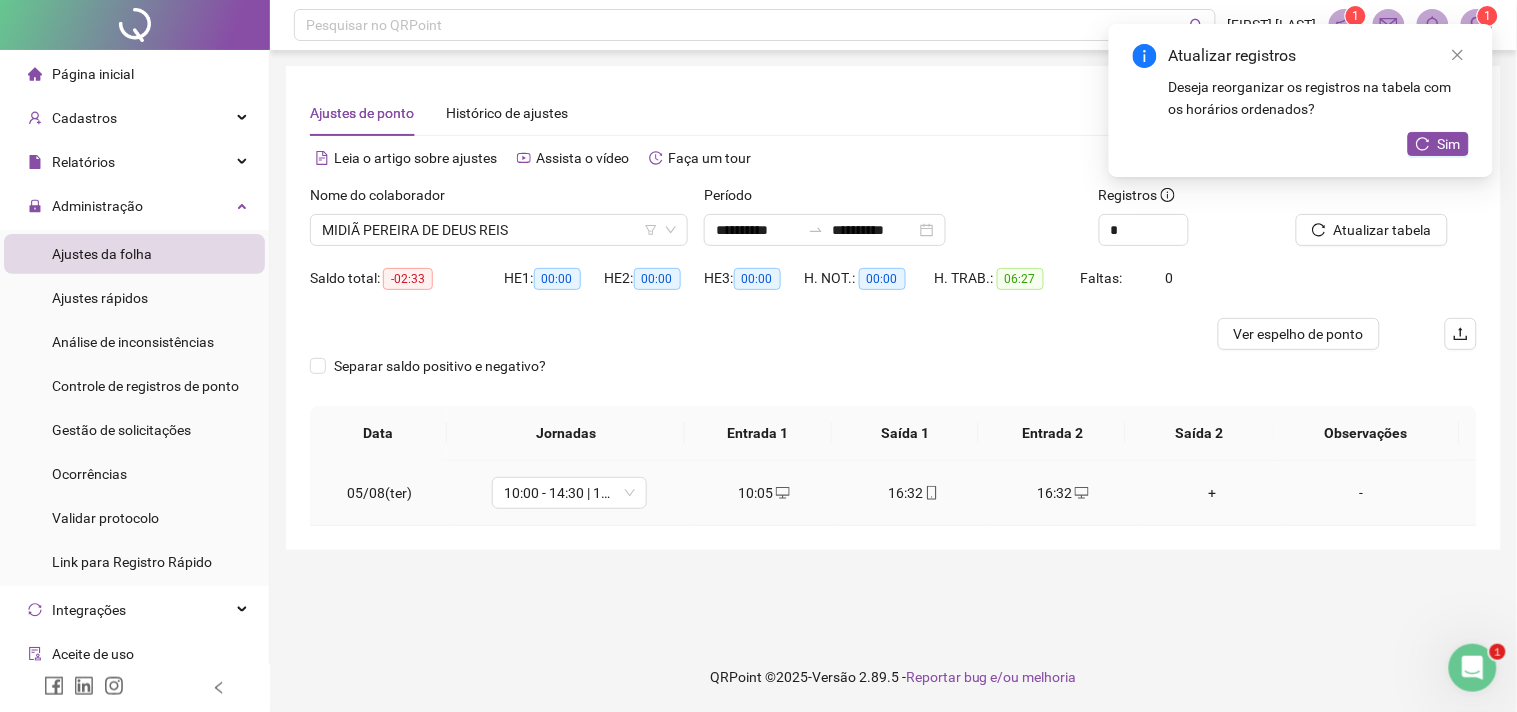 click on "16:32" at bounding box center (913, 493) 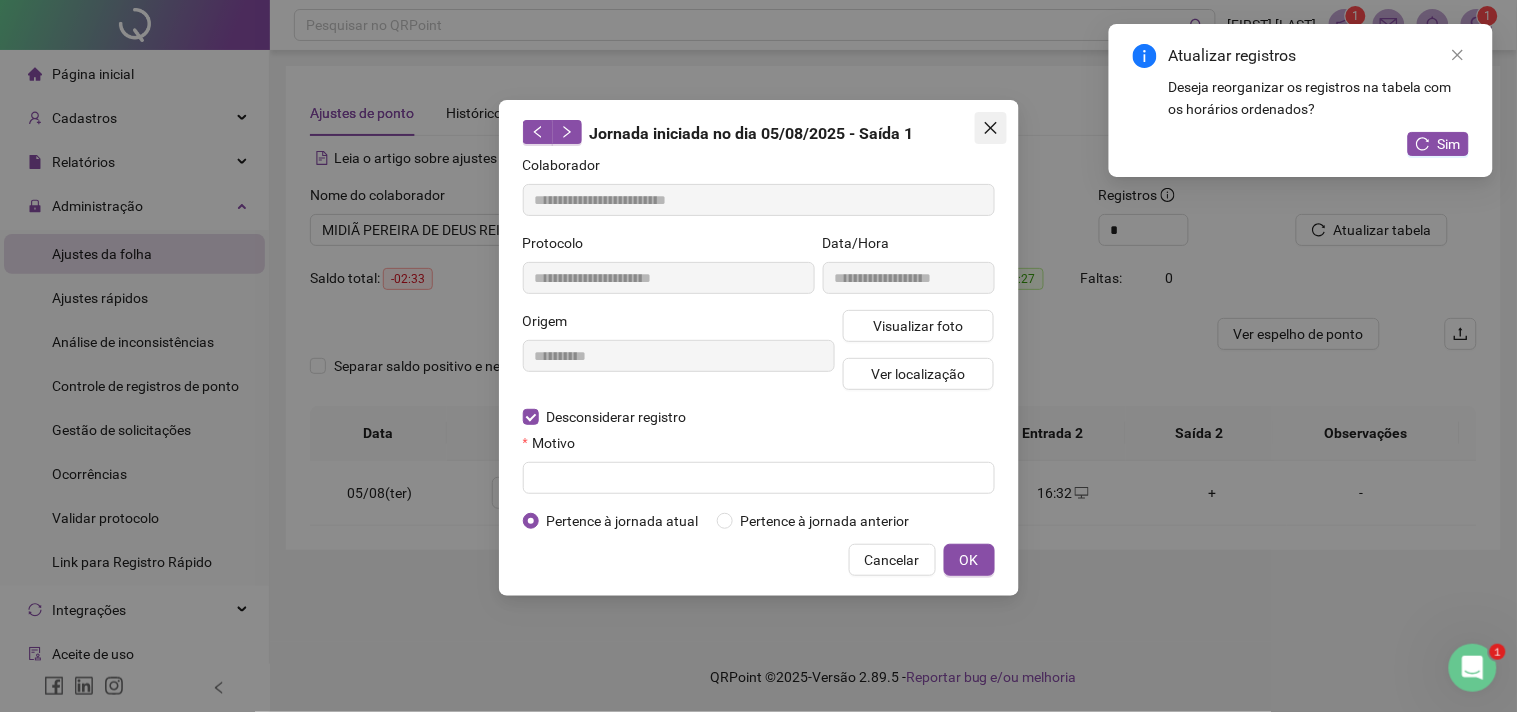 click 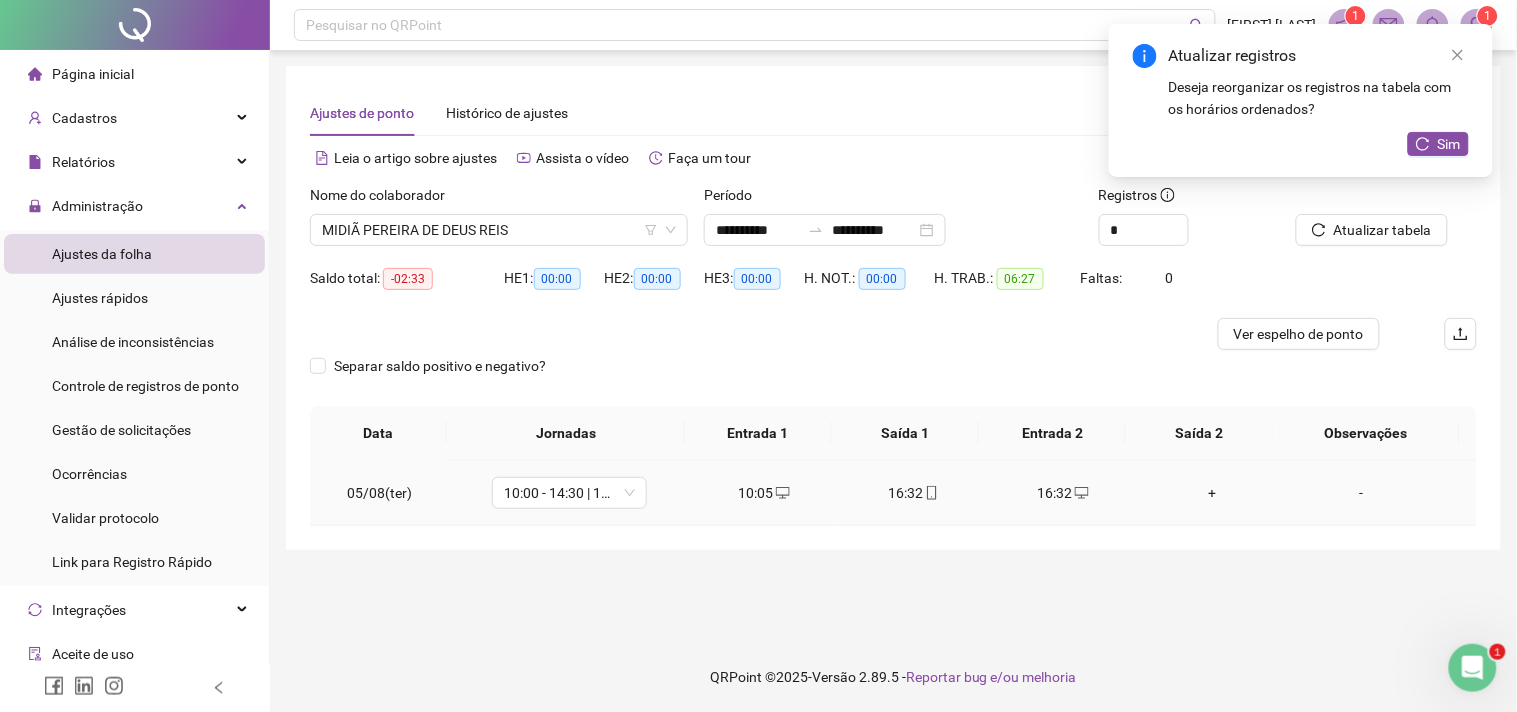 click on "16:32" at bounding box center (913, 493) 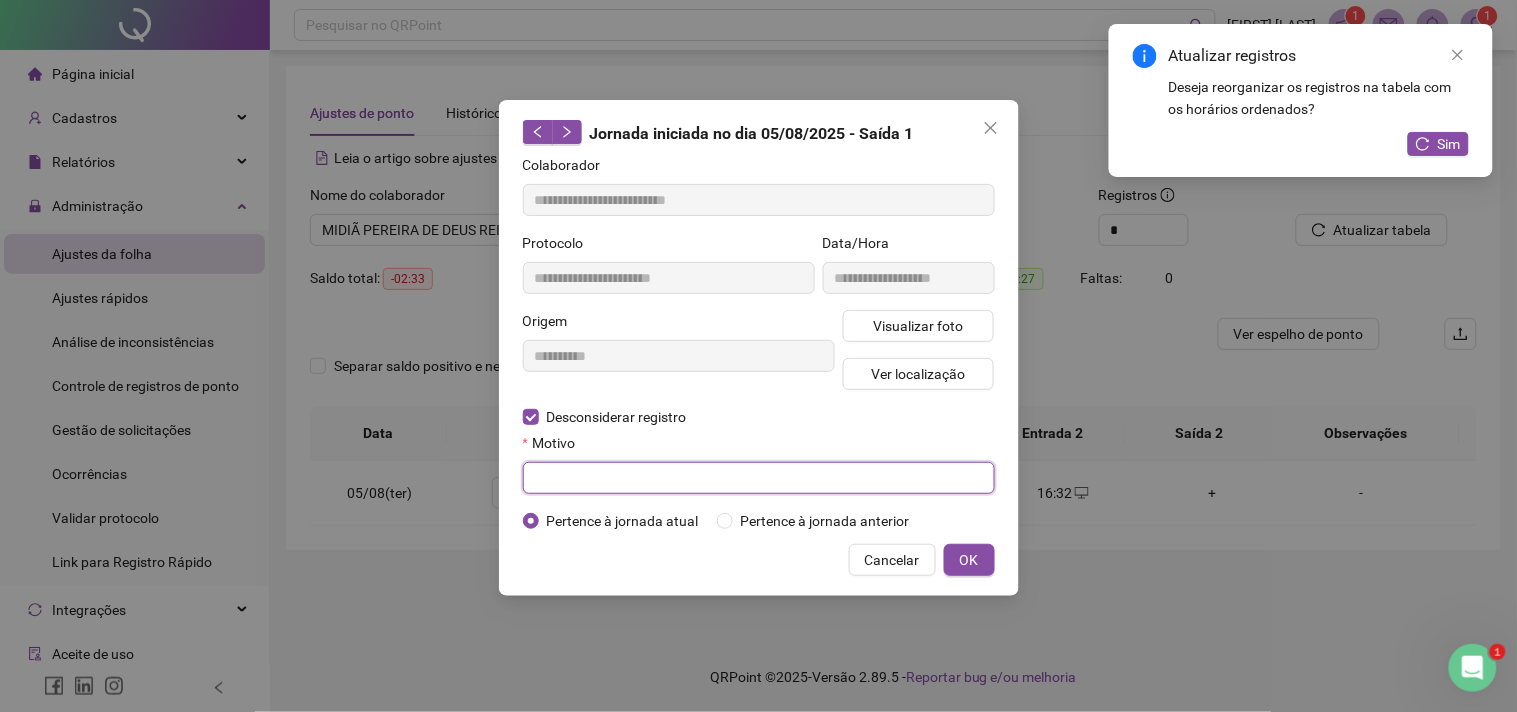 click at bounding box center (759, 478) 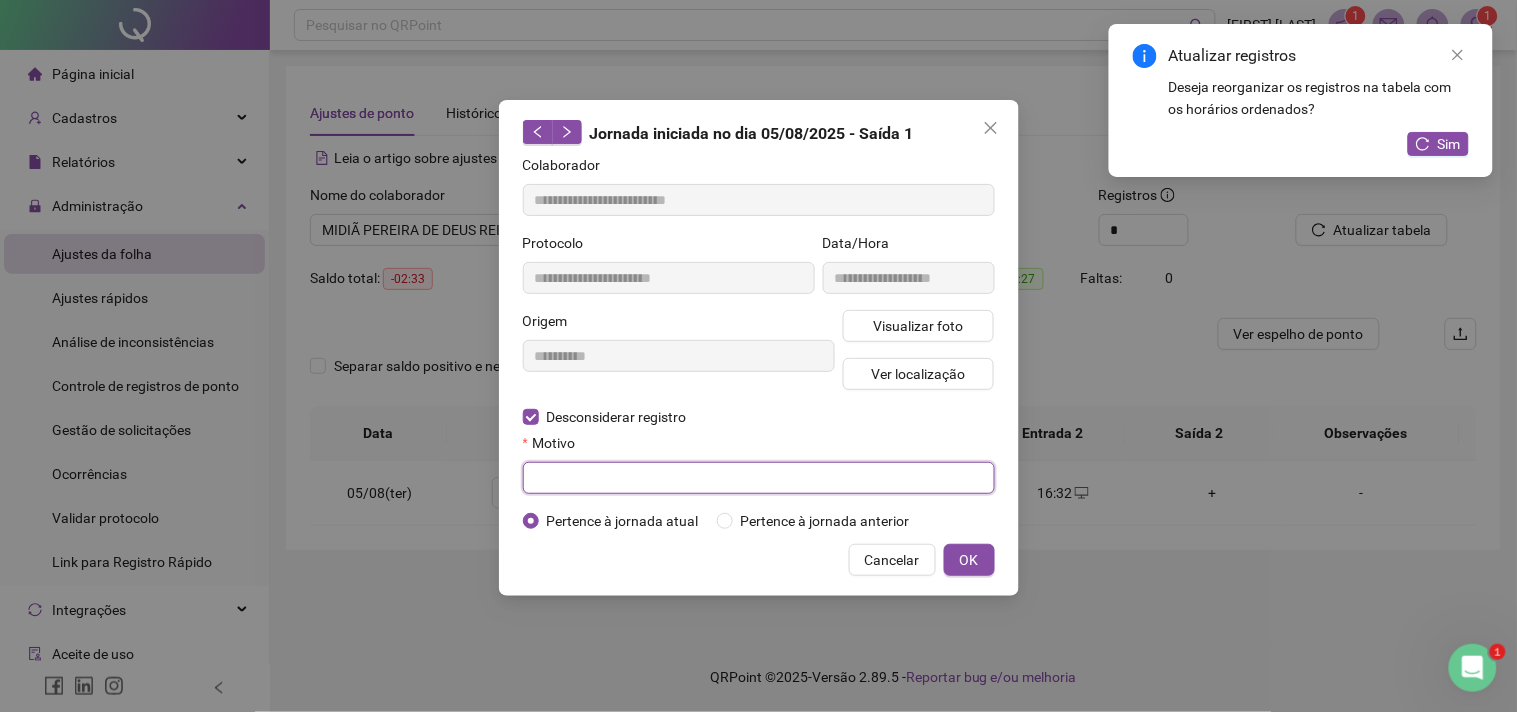 type on "*" 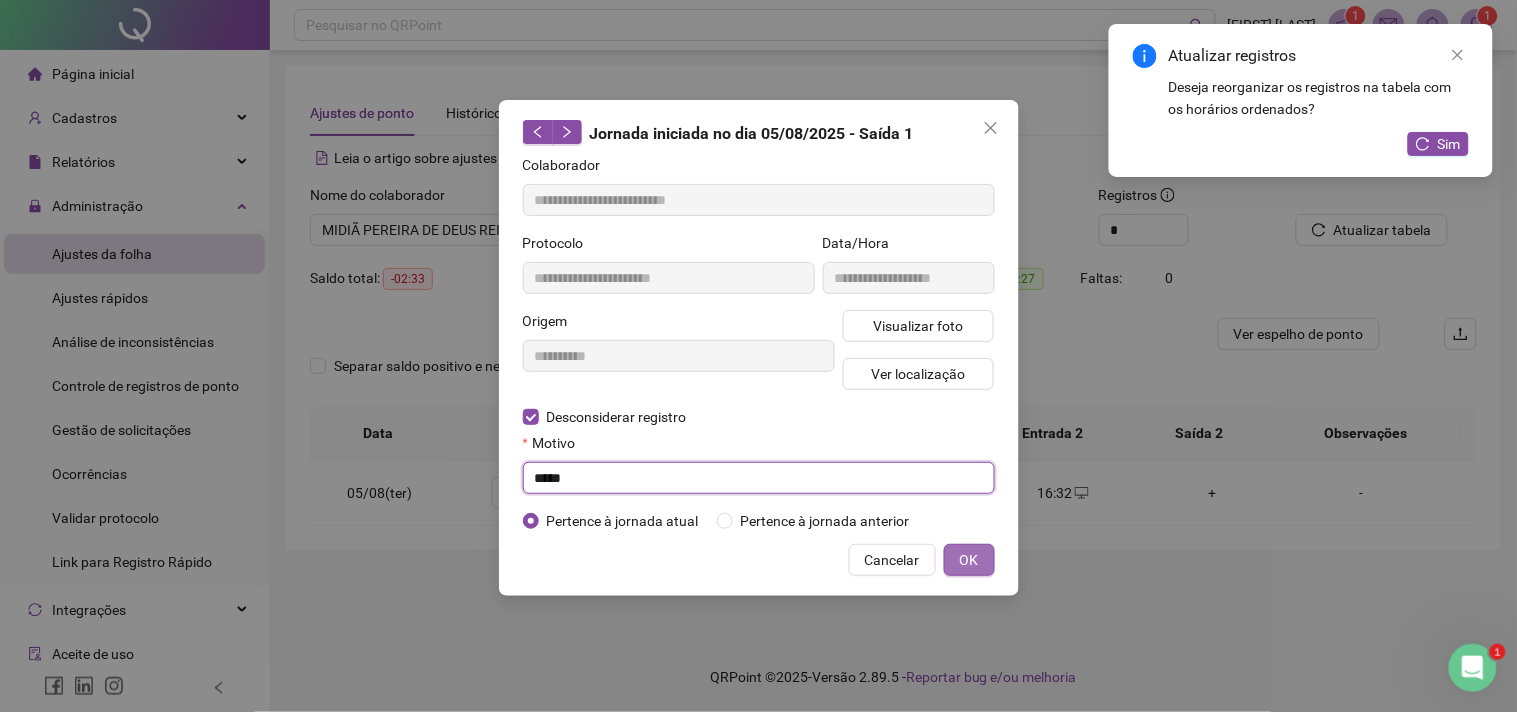 type on "****" 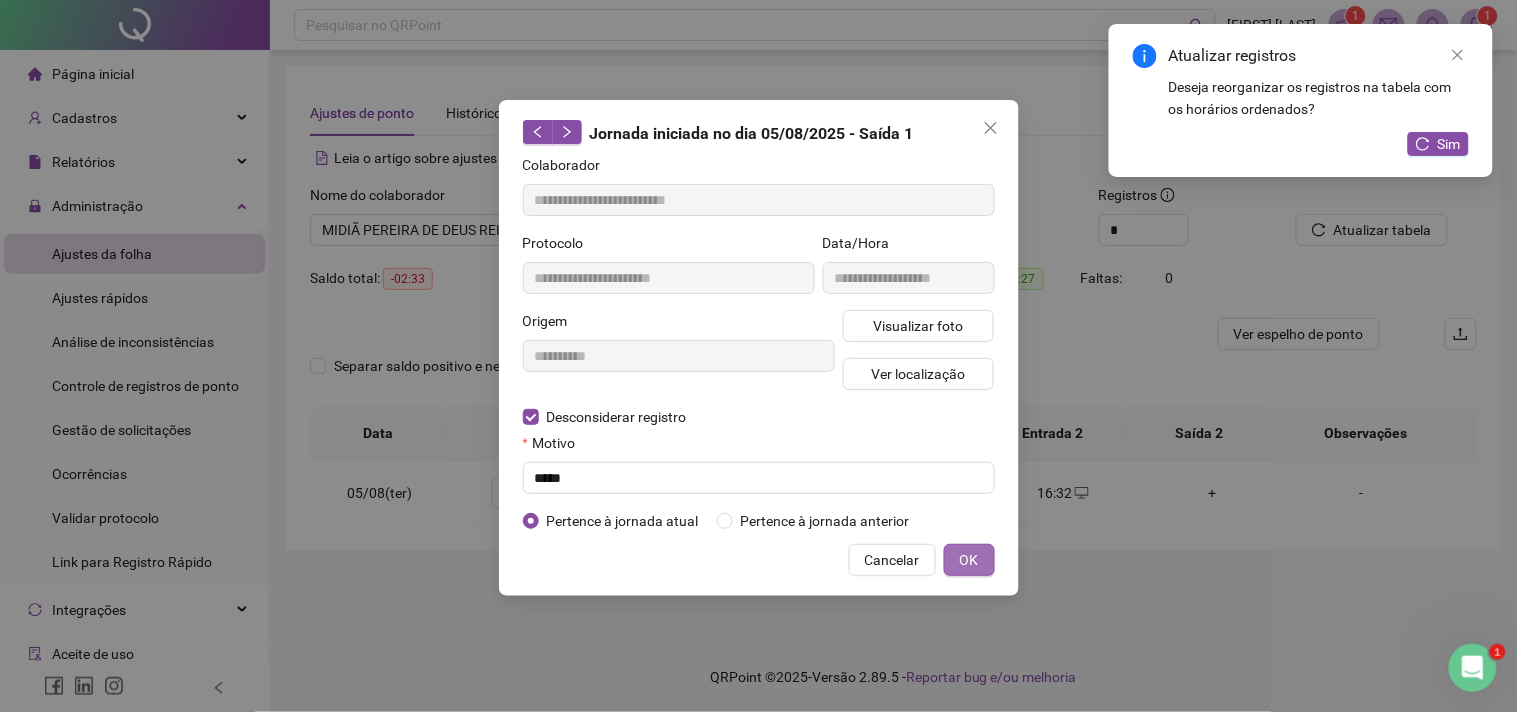 click on "OK" at bounding box center [969, 560] 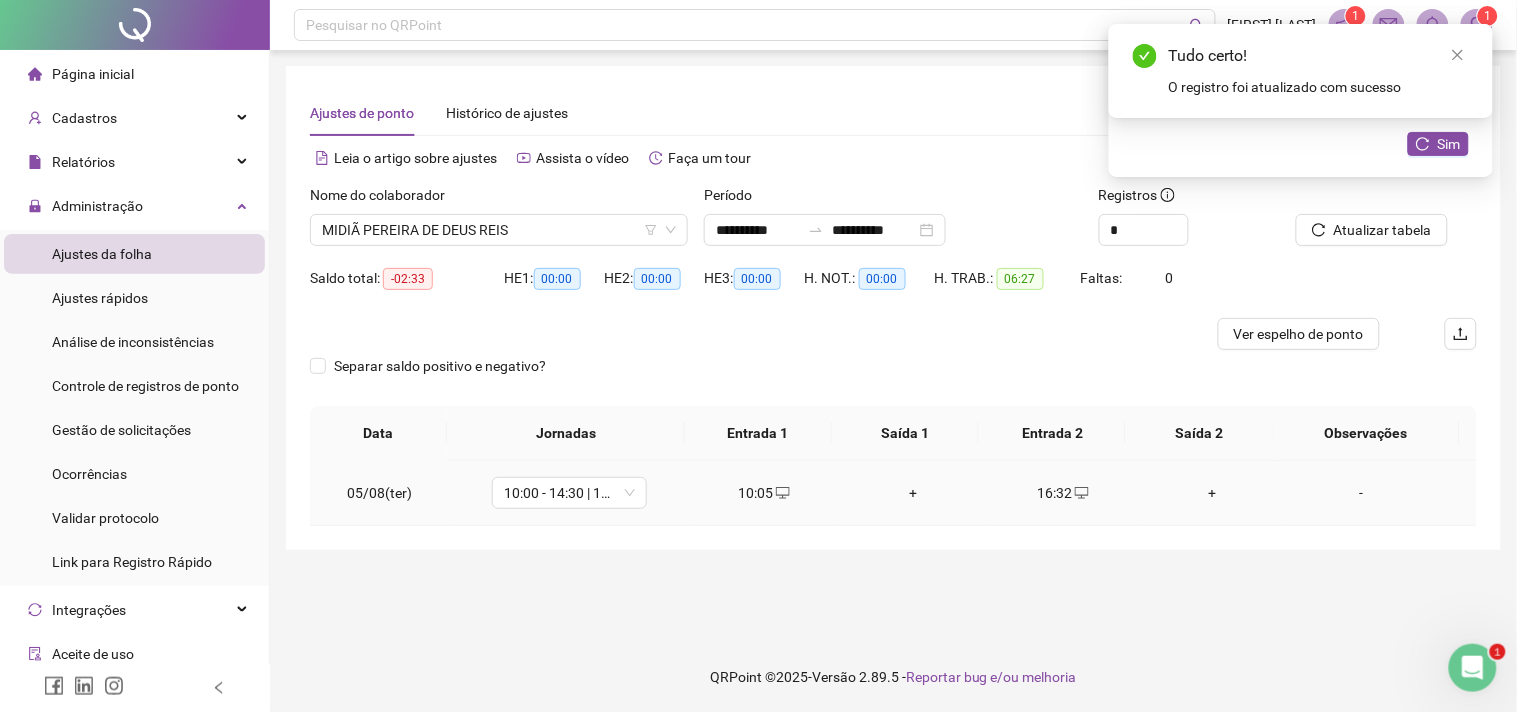 click on "+" at bounding box center [913, 493] 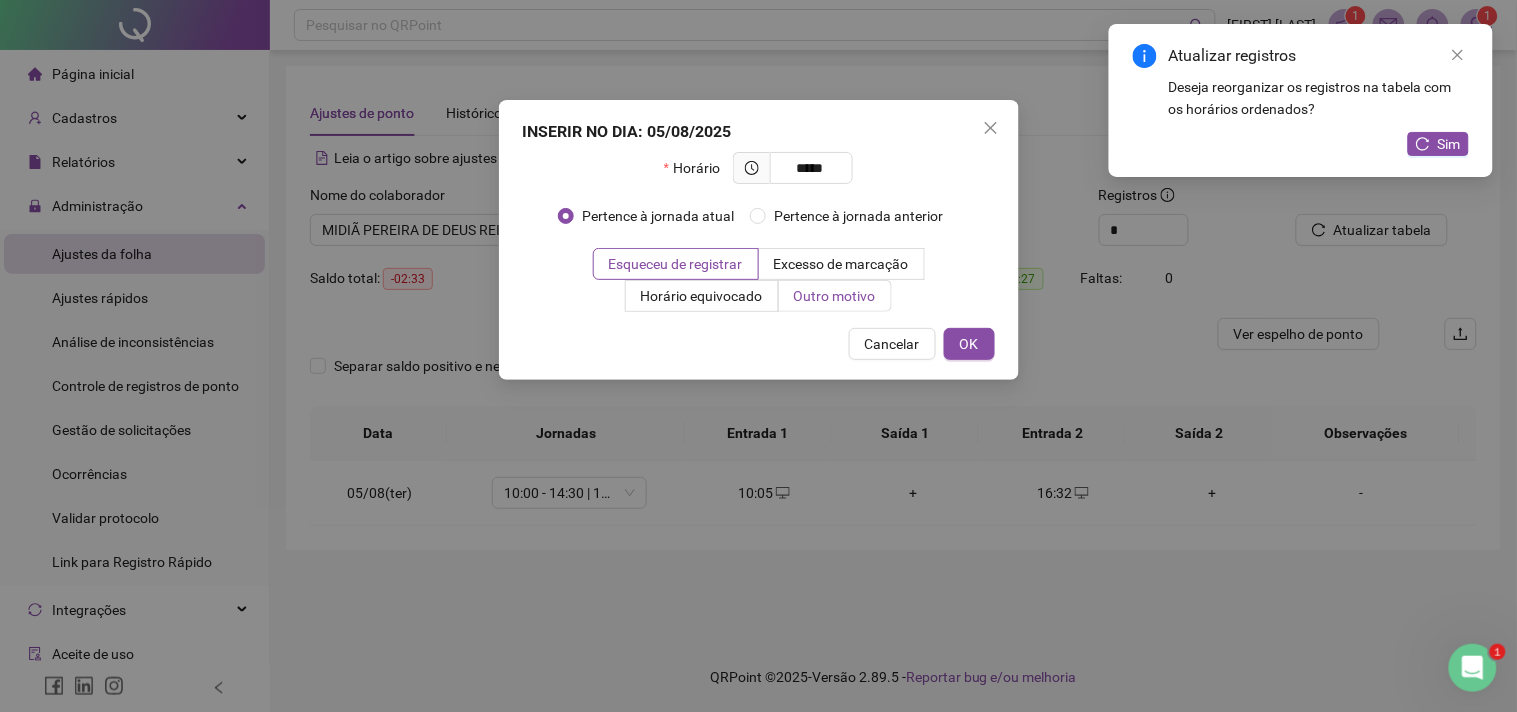 type on "*****" 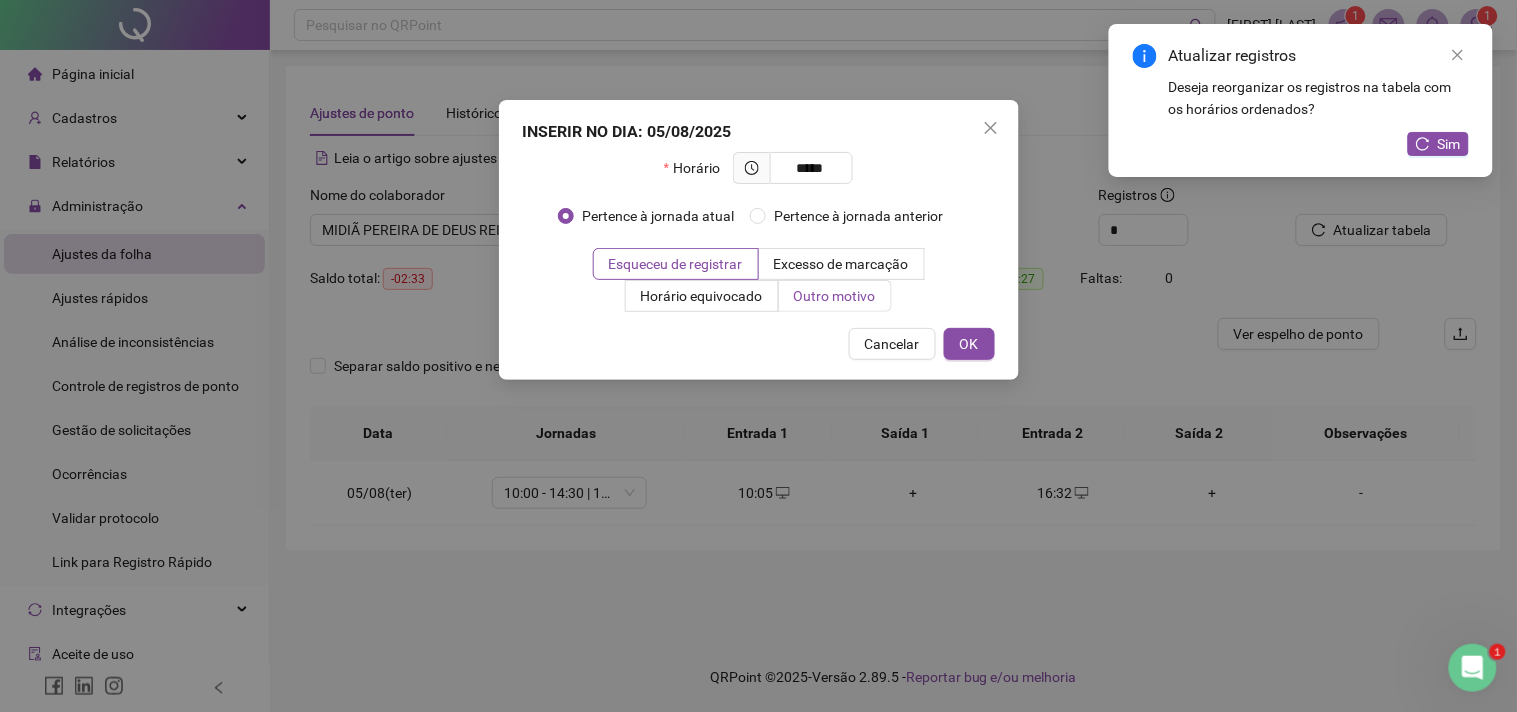 click on "Outro motivo" at bounding box center (835, 296) 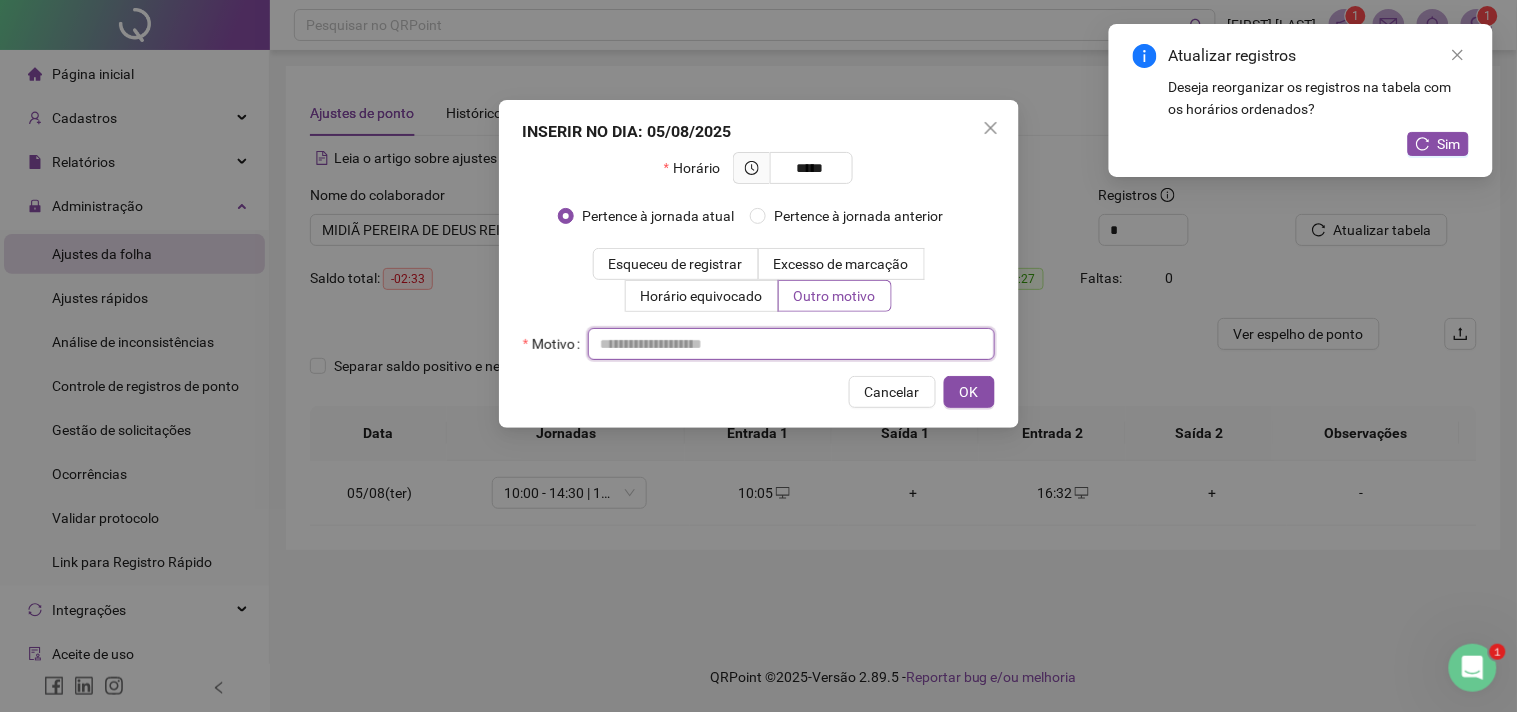 click at bounding box center [791, 344] 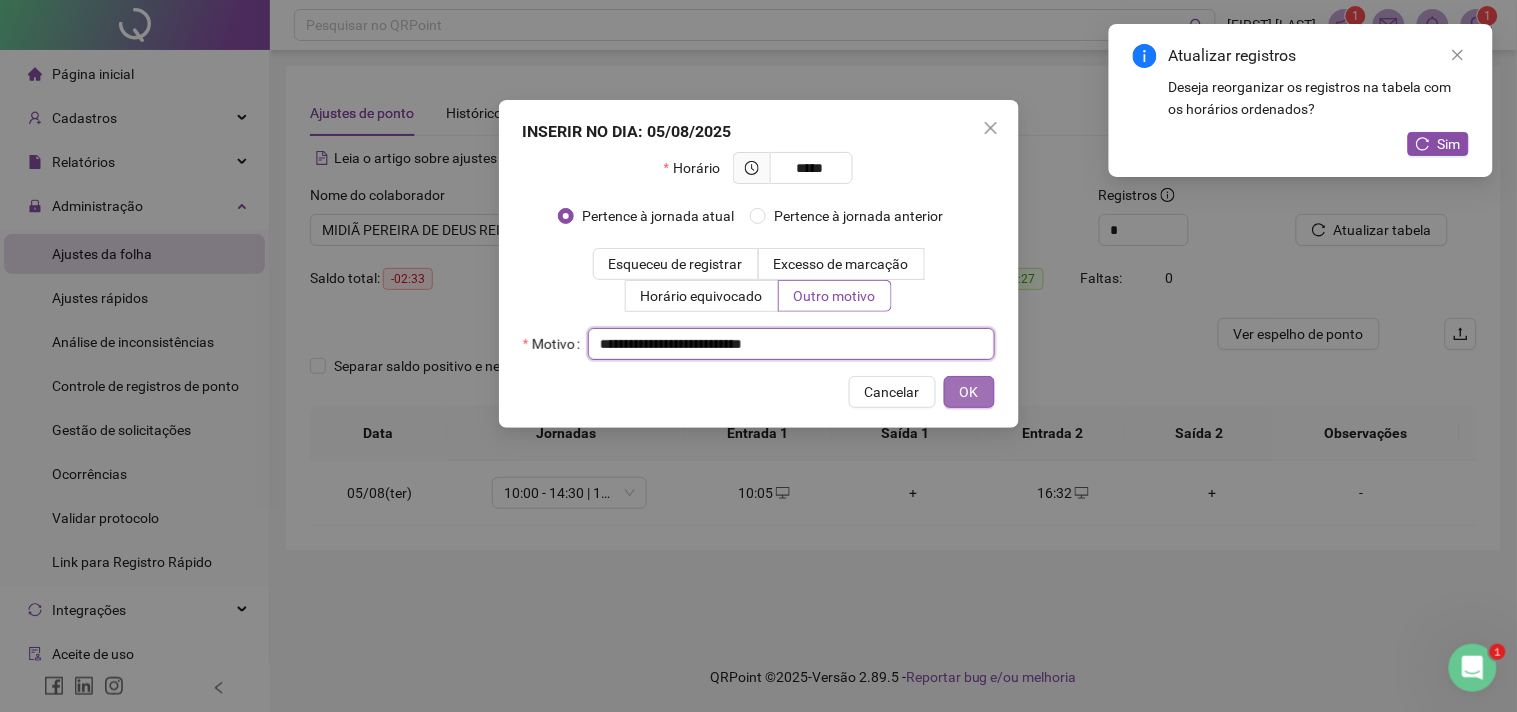 type on "**********" 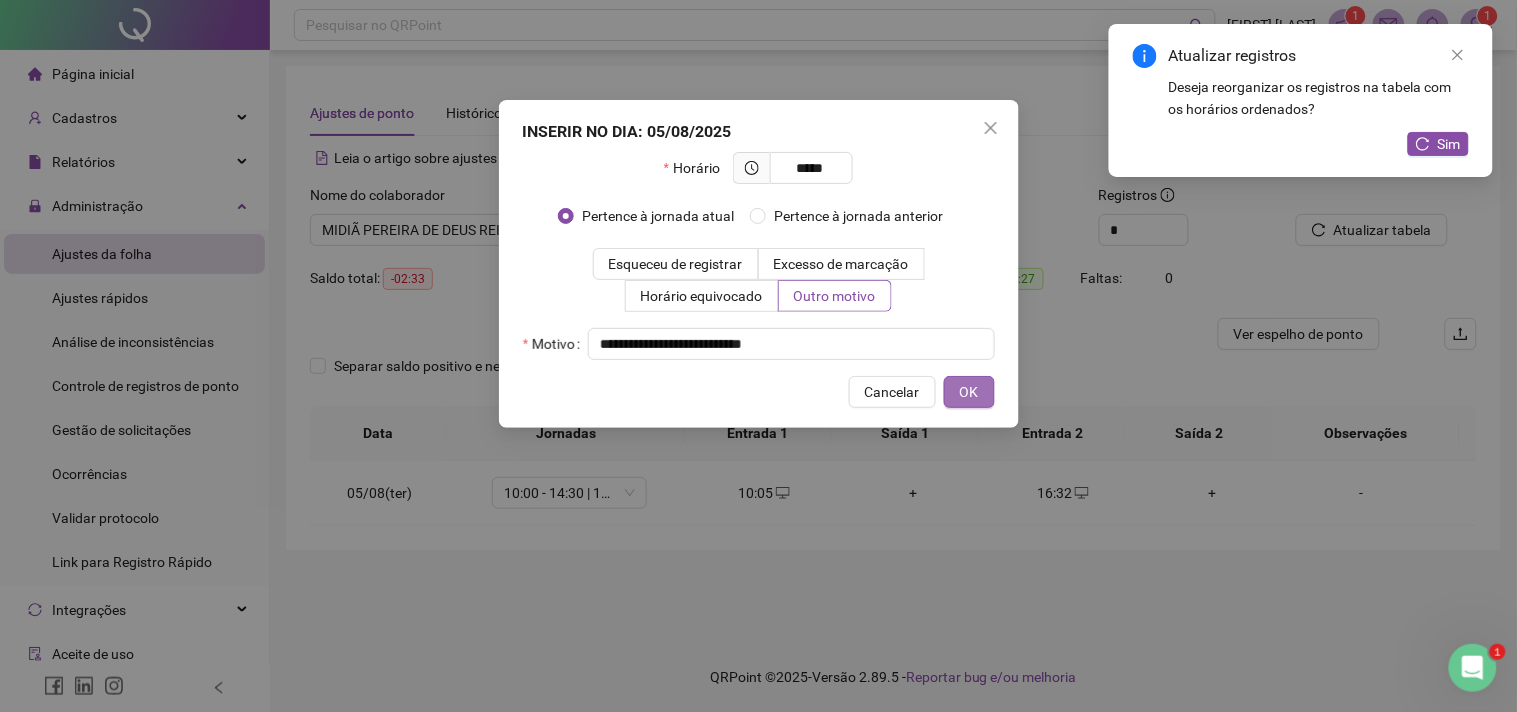 click on "OK" at bounding box center (969, 392) 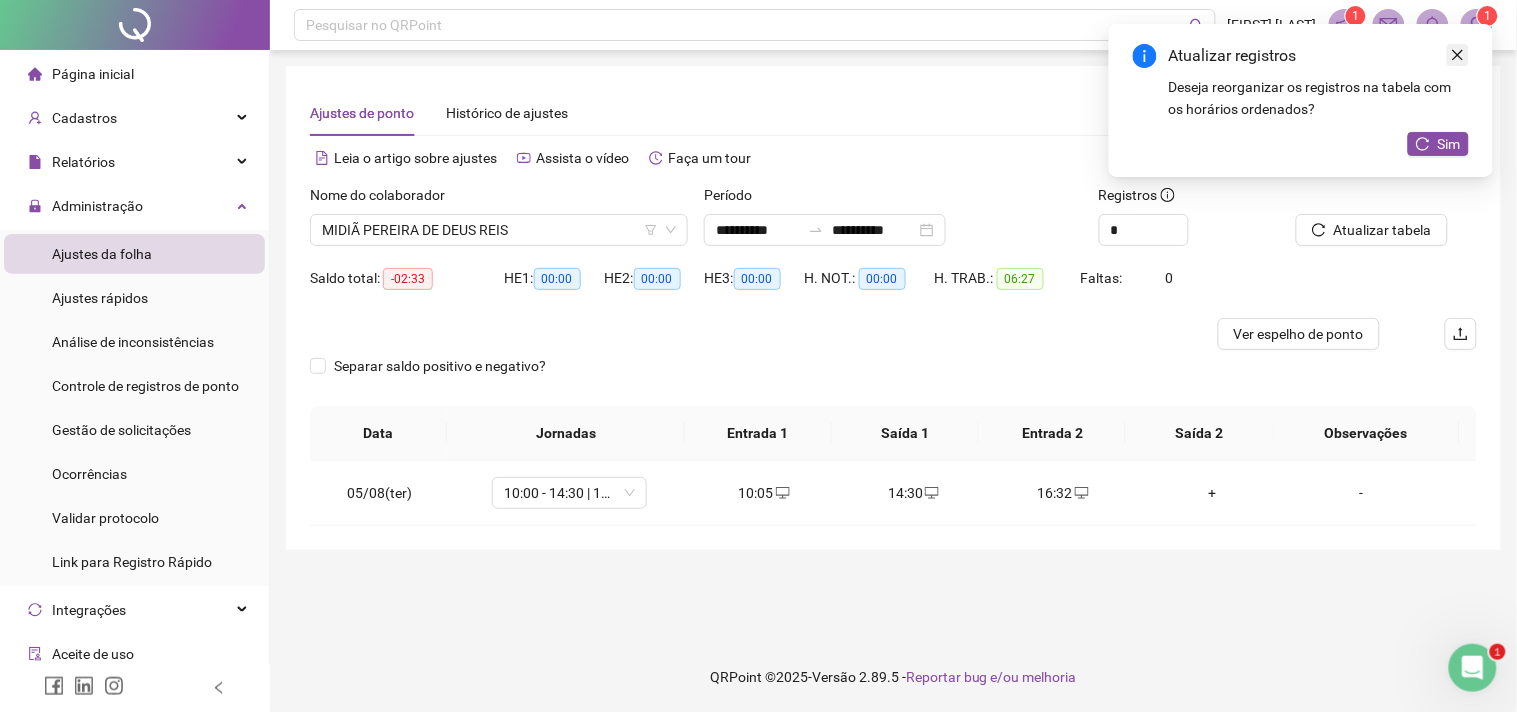 click 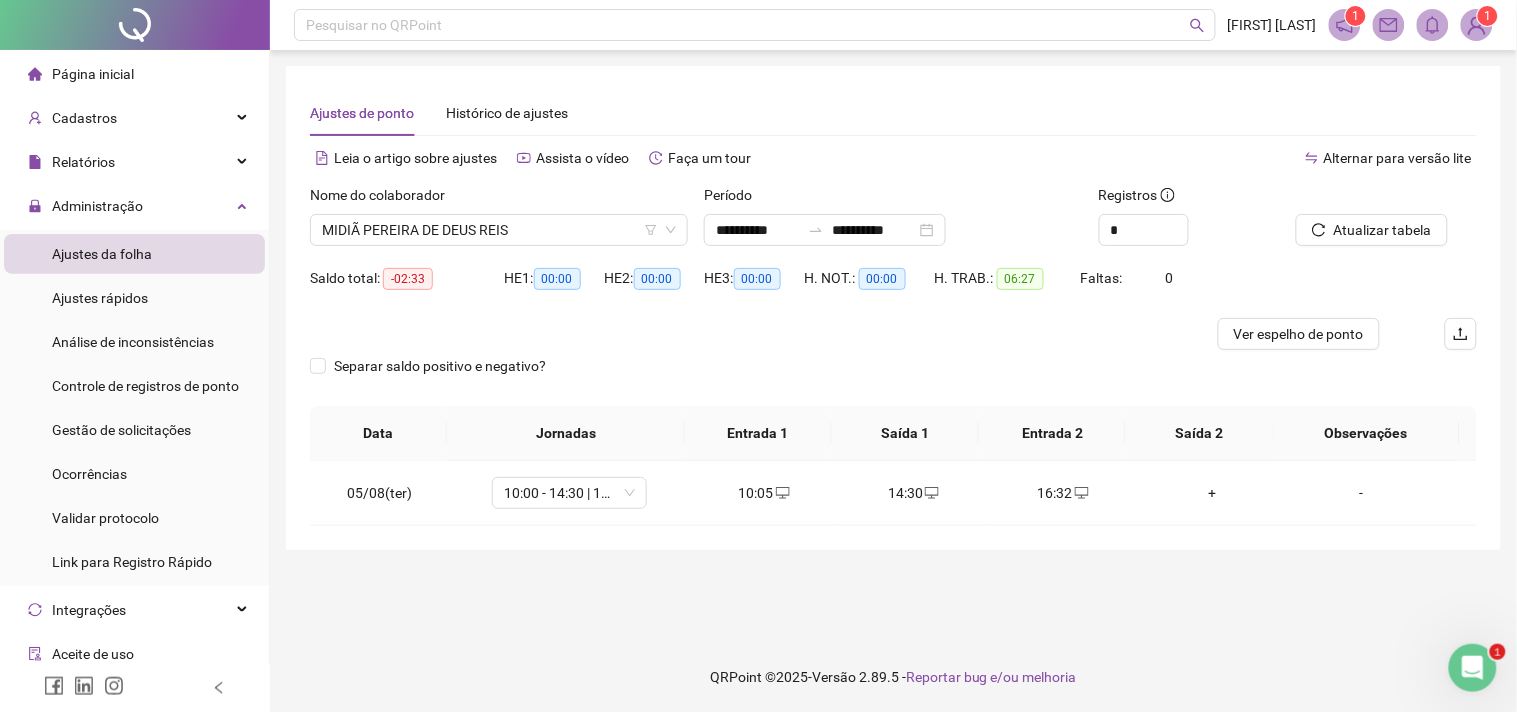 click on "Página inicial" at bounding box center [81, 74] 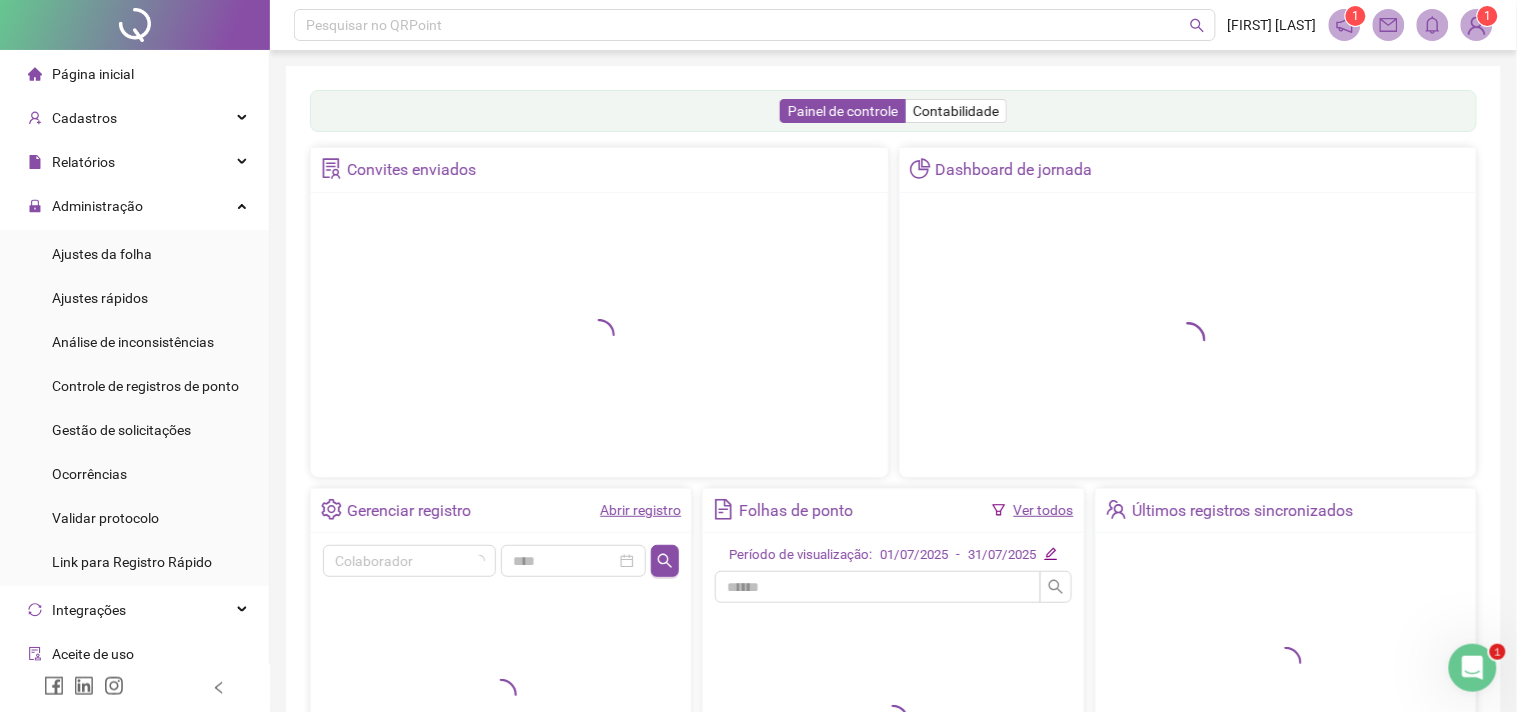 click on "Página inicial" at bounding box center [134, 74] 